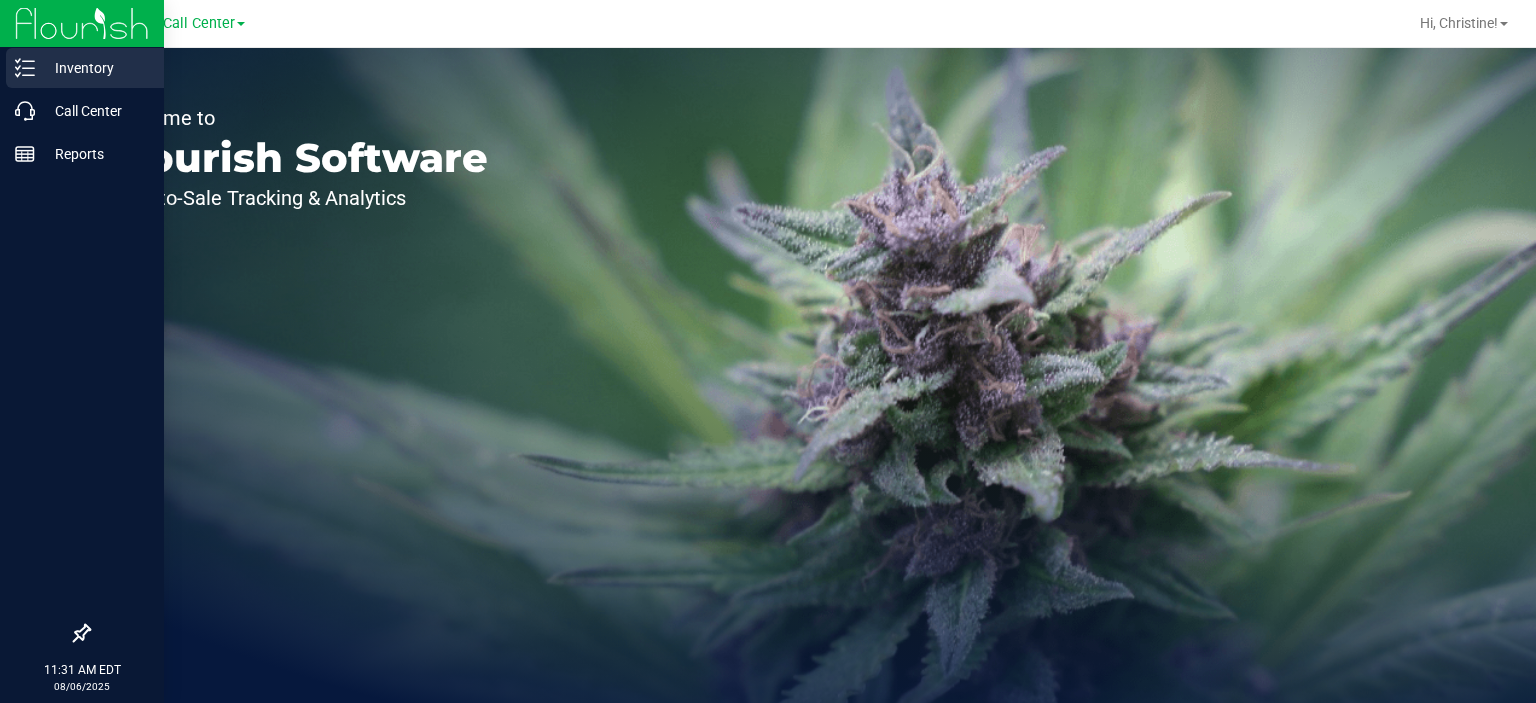 scroll, scrollTop: 0, scrollLeft: 0, axis: both 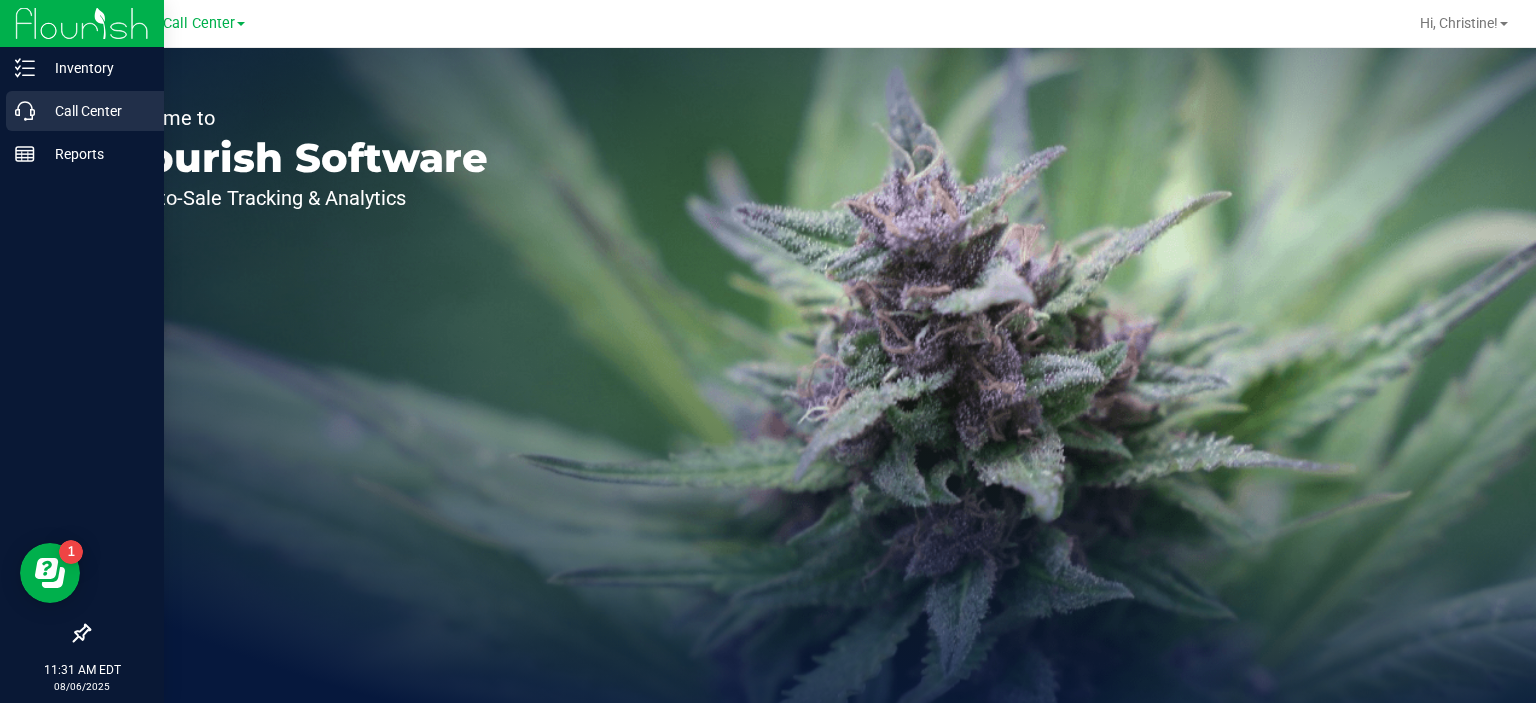 click on "Call Center" at bounding box center (95, 111) 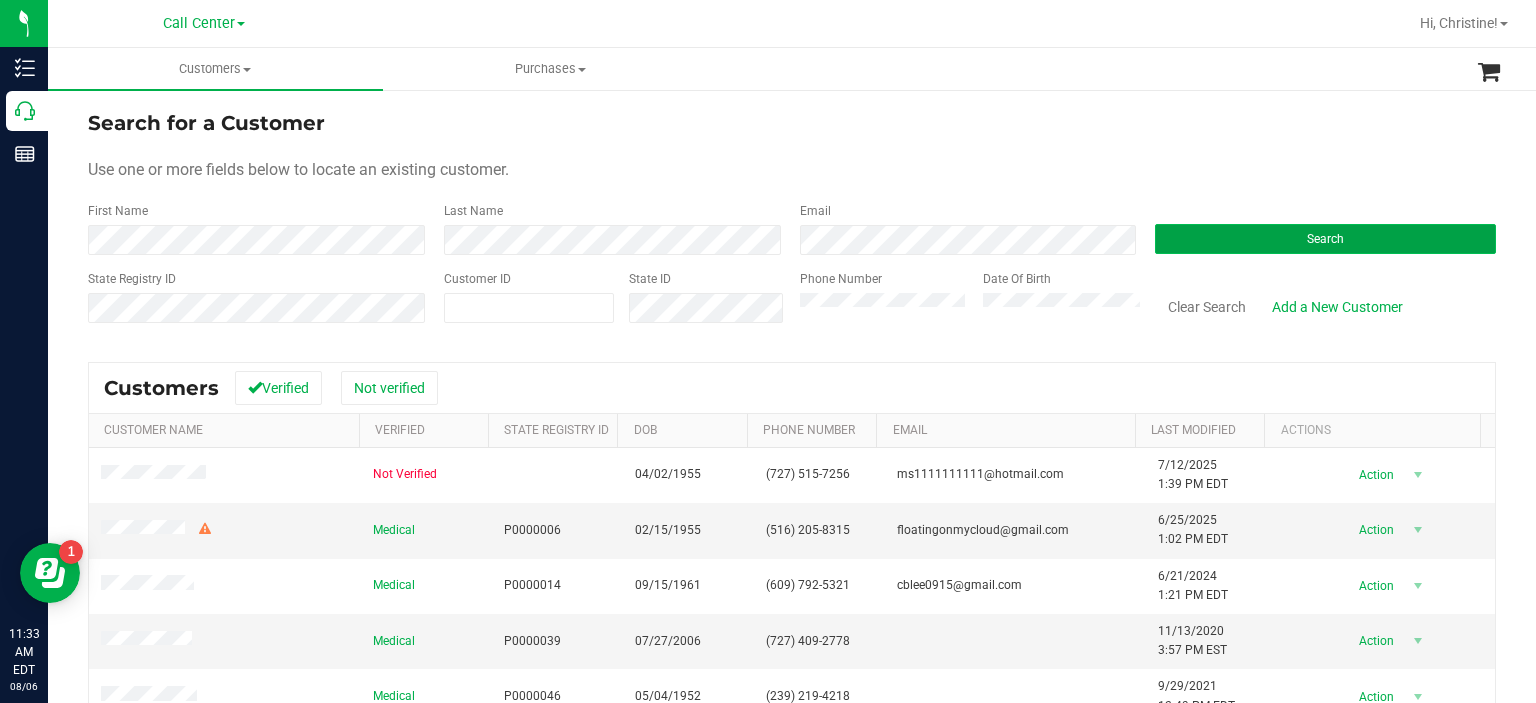 click on "Search" at bounding box center [1325, 239] 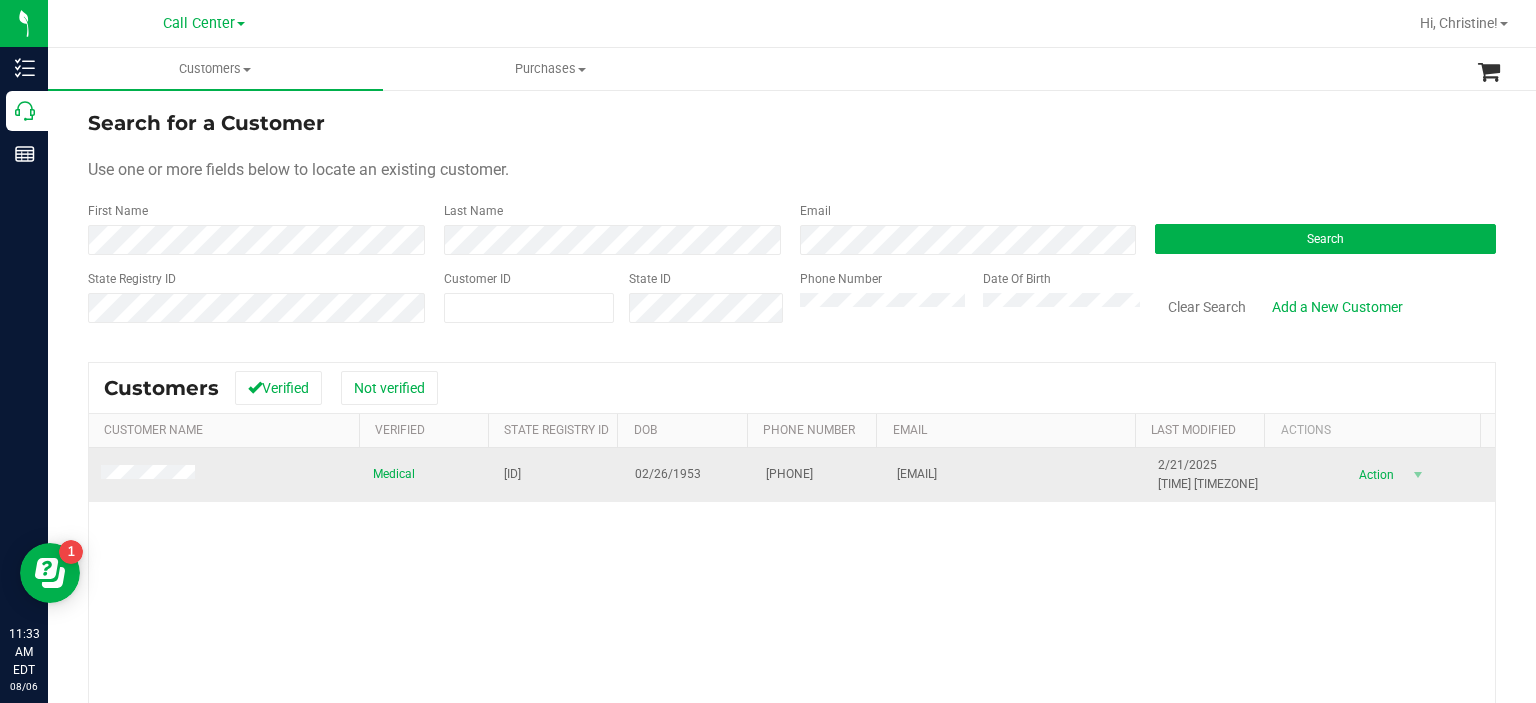 click at bounding box center [225, 475] 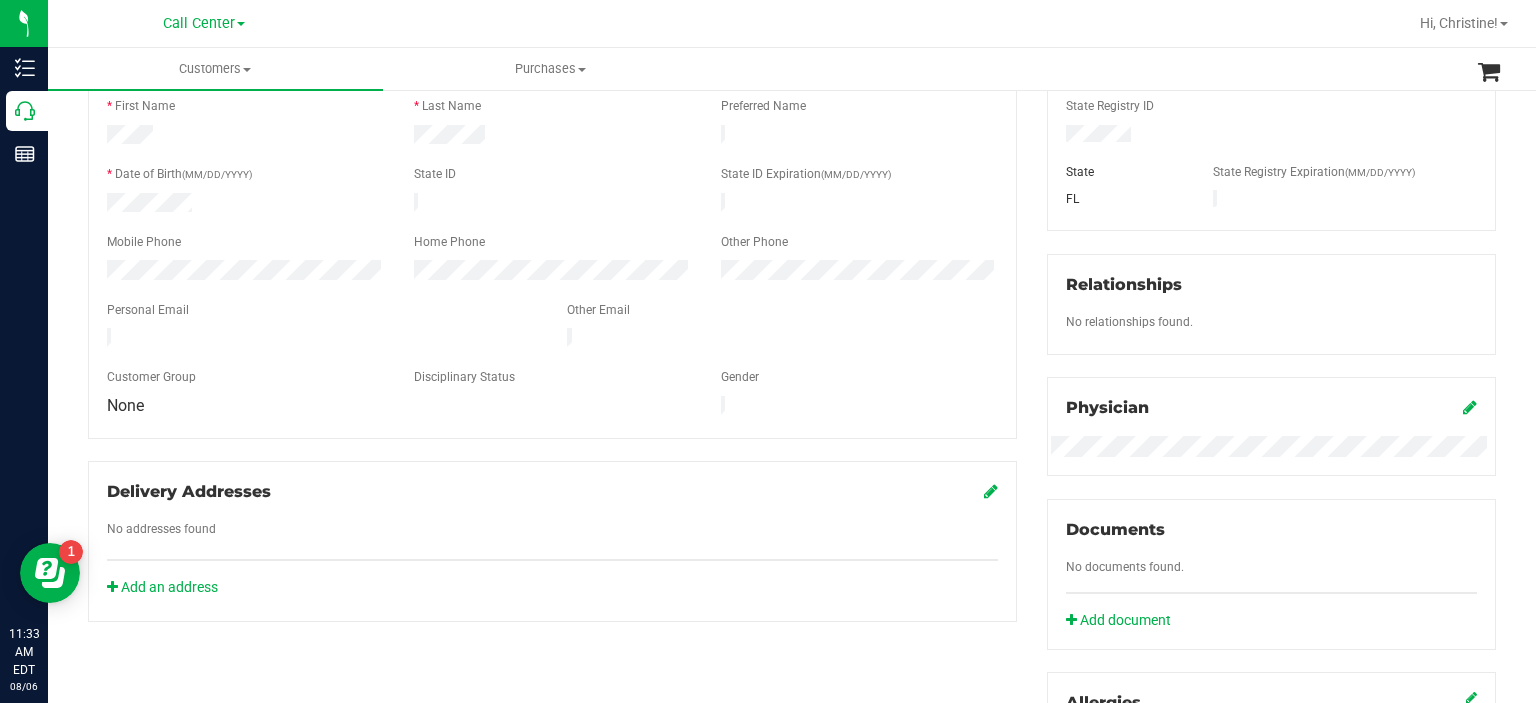 scroll, scrollTop: 244, scrollLeft: 0, axis: vertical 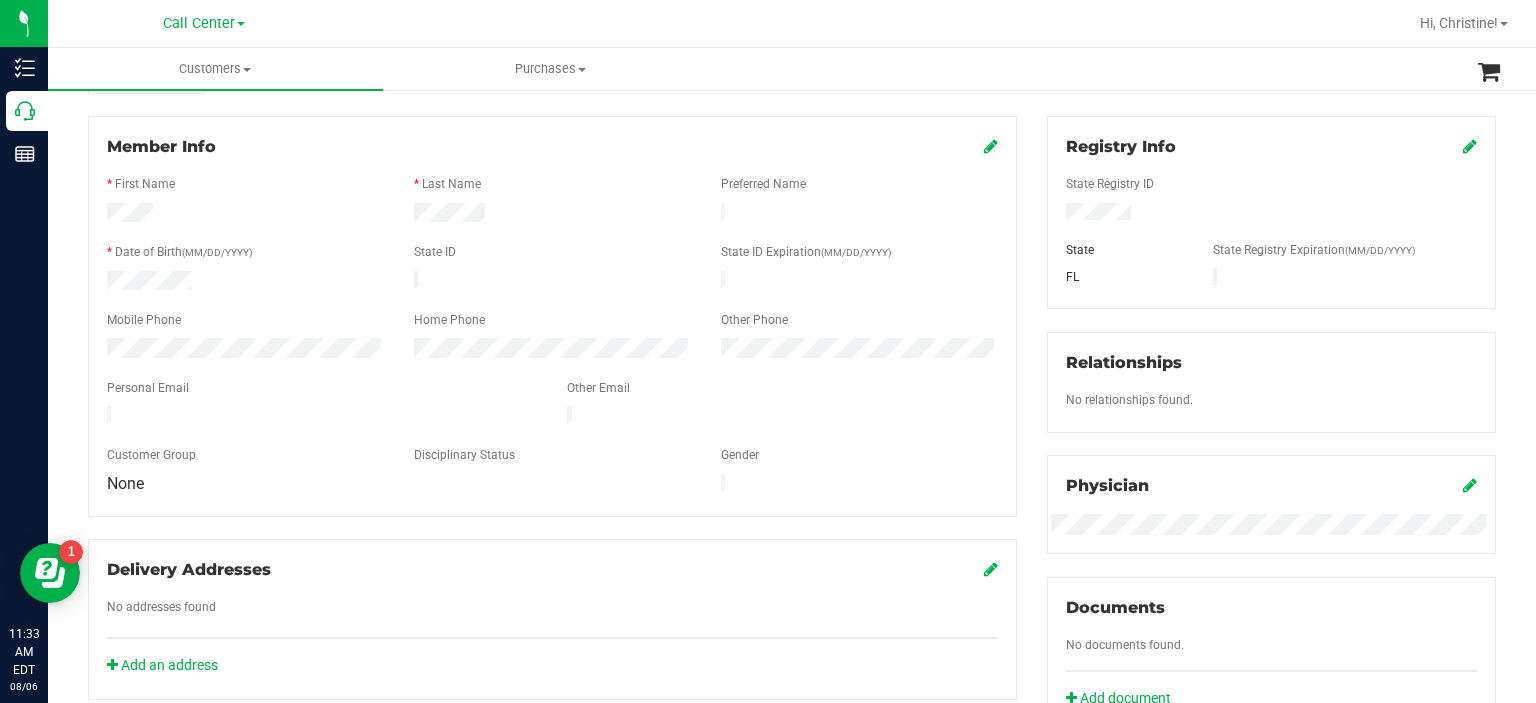 click at bounding box center (991, 146) 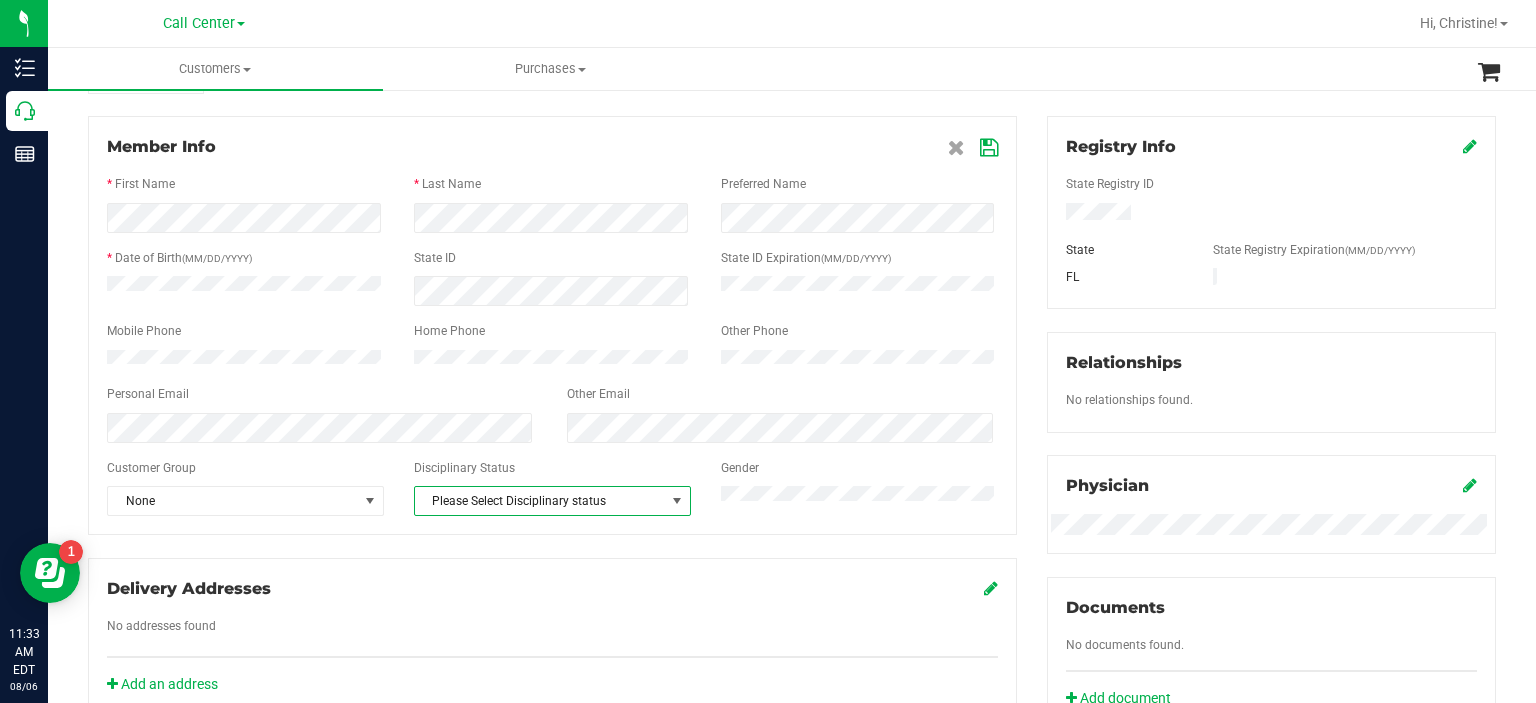 click on "Please Select Disciplinary status" at bounding box center (540, 501) 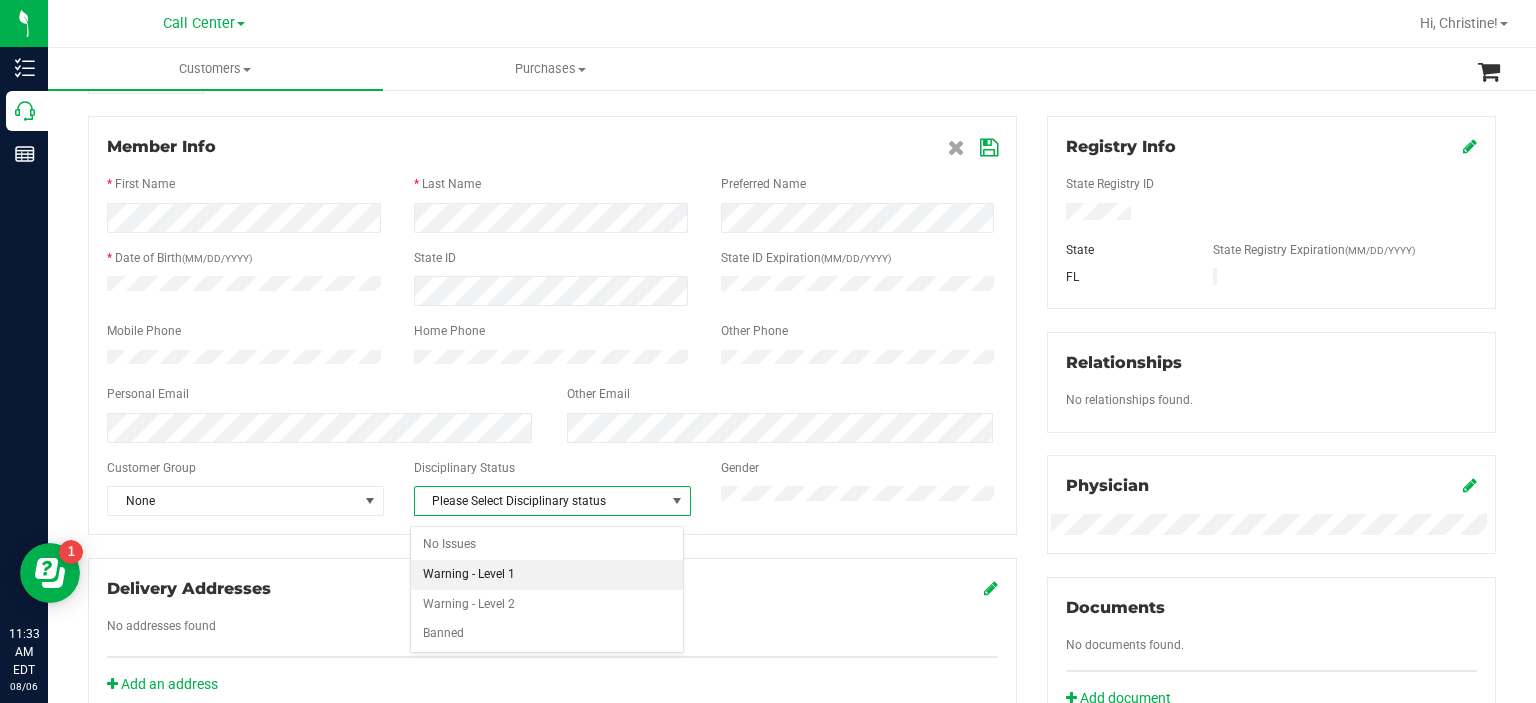 click on "Warning - Level 1" at bounding box center (547, 575) 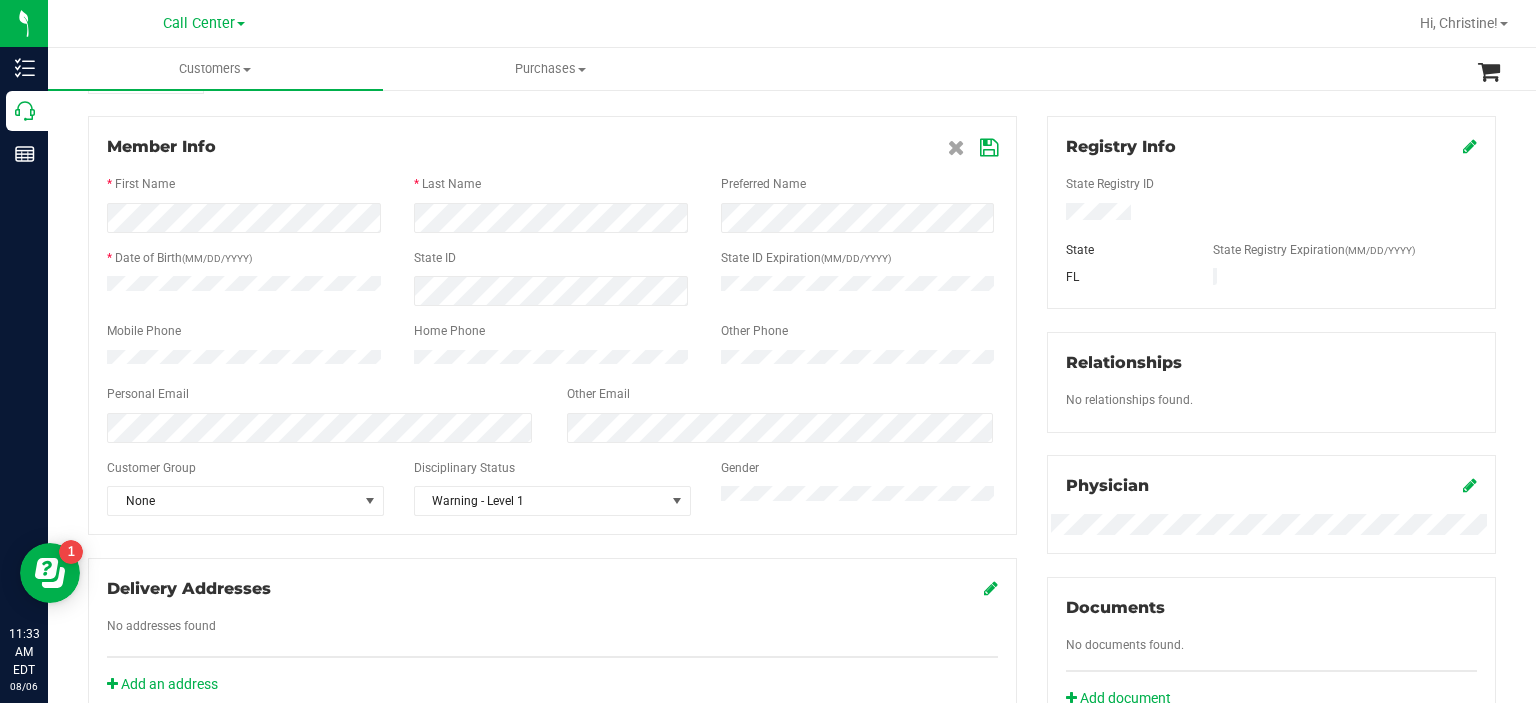 click at bounding box center [989, 148] 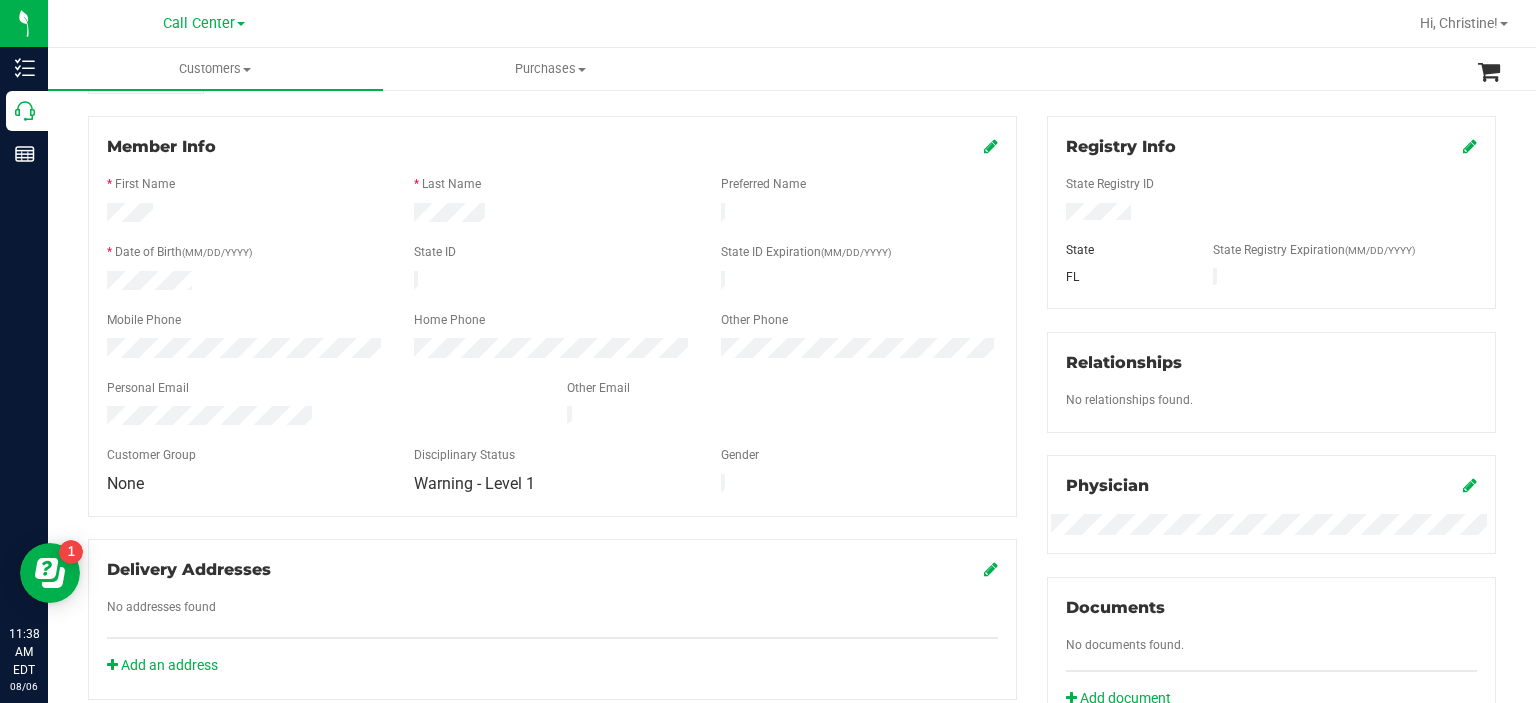 scroll, scrollTop: 740, scrollLeft: 0, axis: vertical 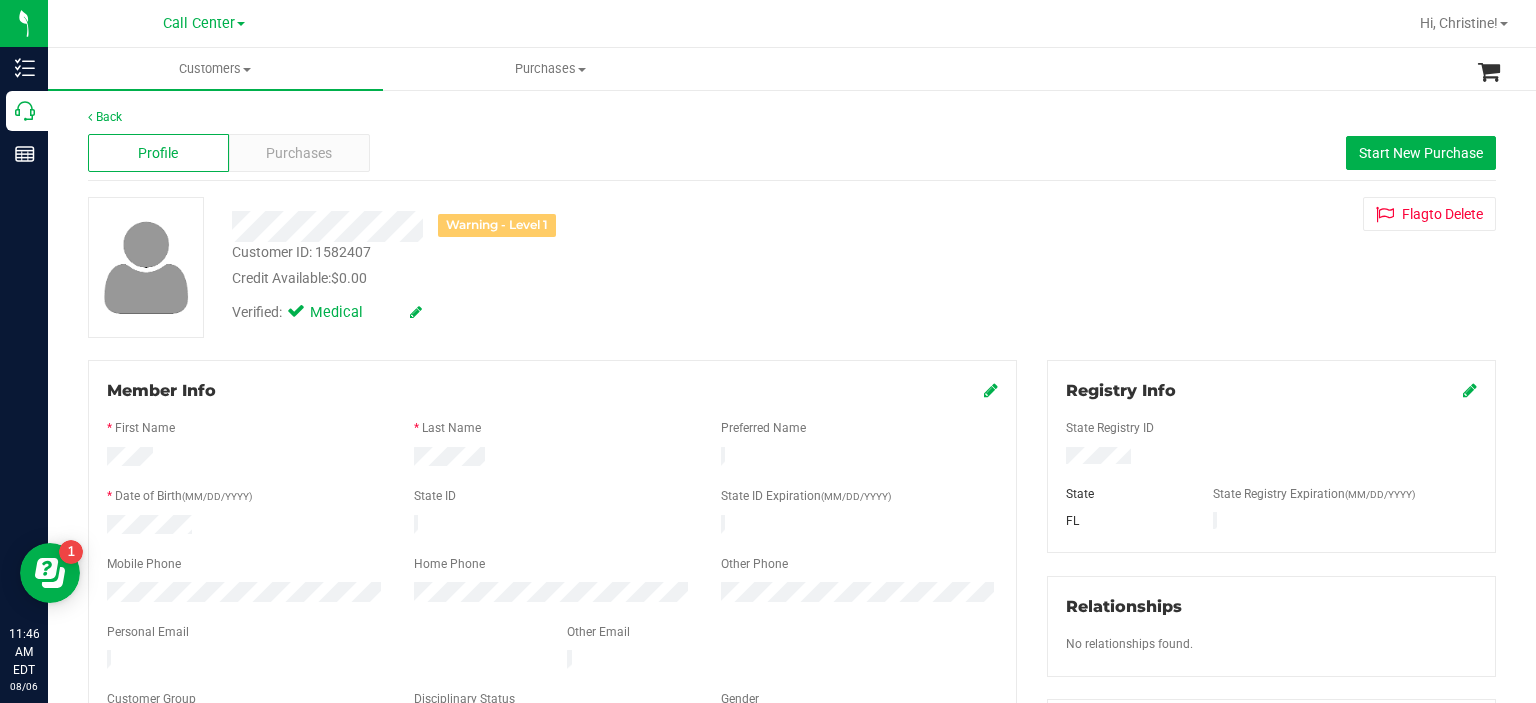 click on "Registry Info
State Registry ID
State
State Registry Expiration
(MM/DD/YYYY)
FL
Relationships
No relationships found.
Physician
Documents" at bounding box center (1271, 725) 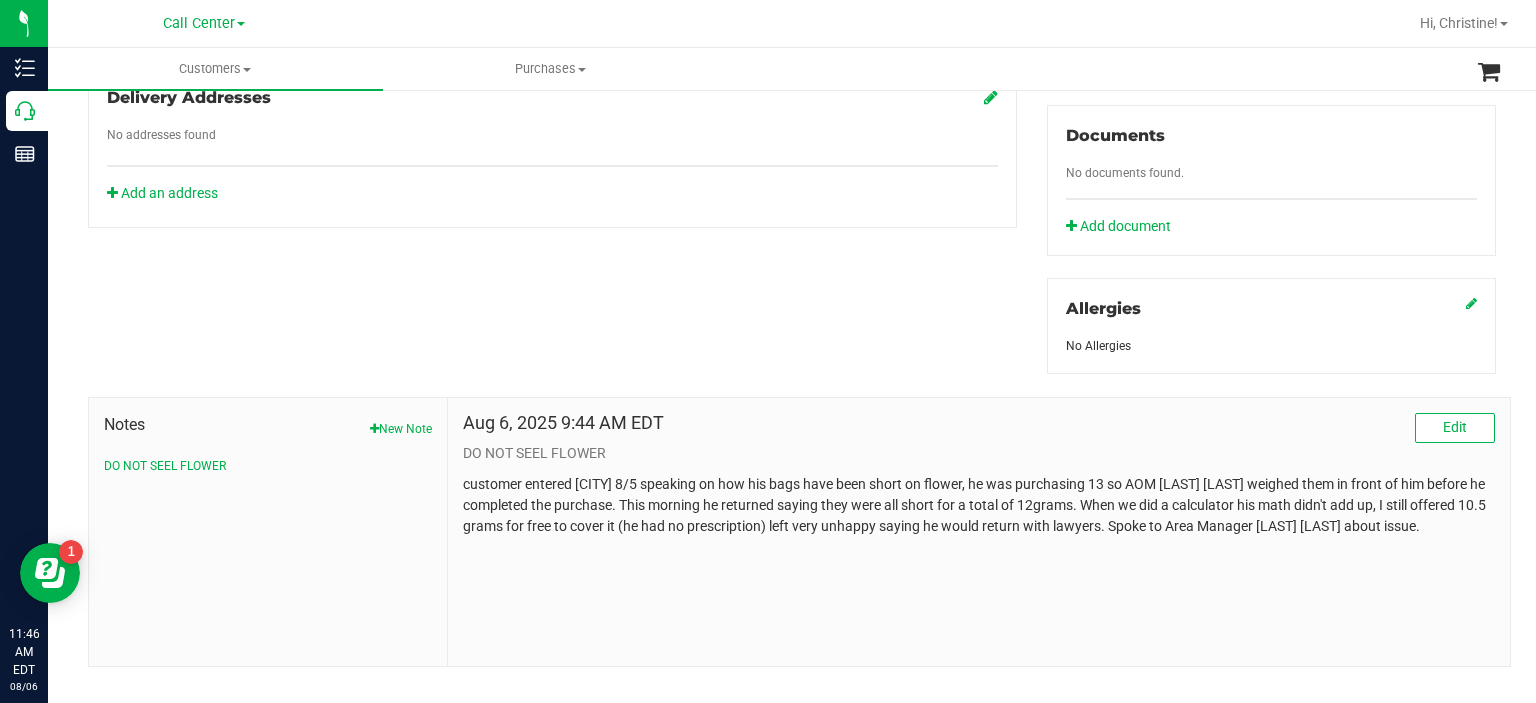 scroll, scrollTop: 740, scrollLeft: 0, axis: vertical 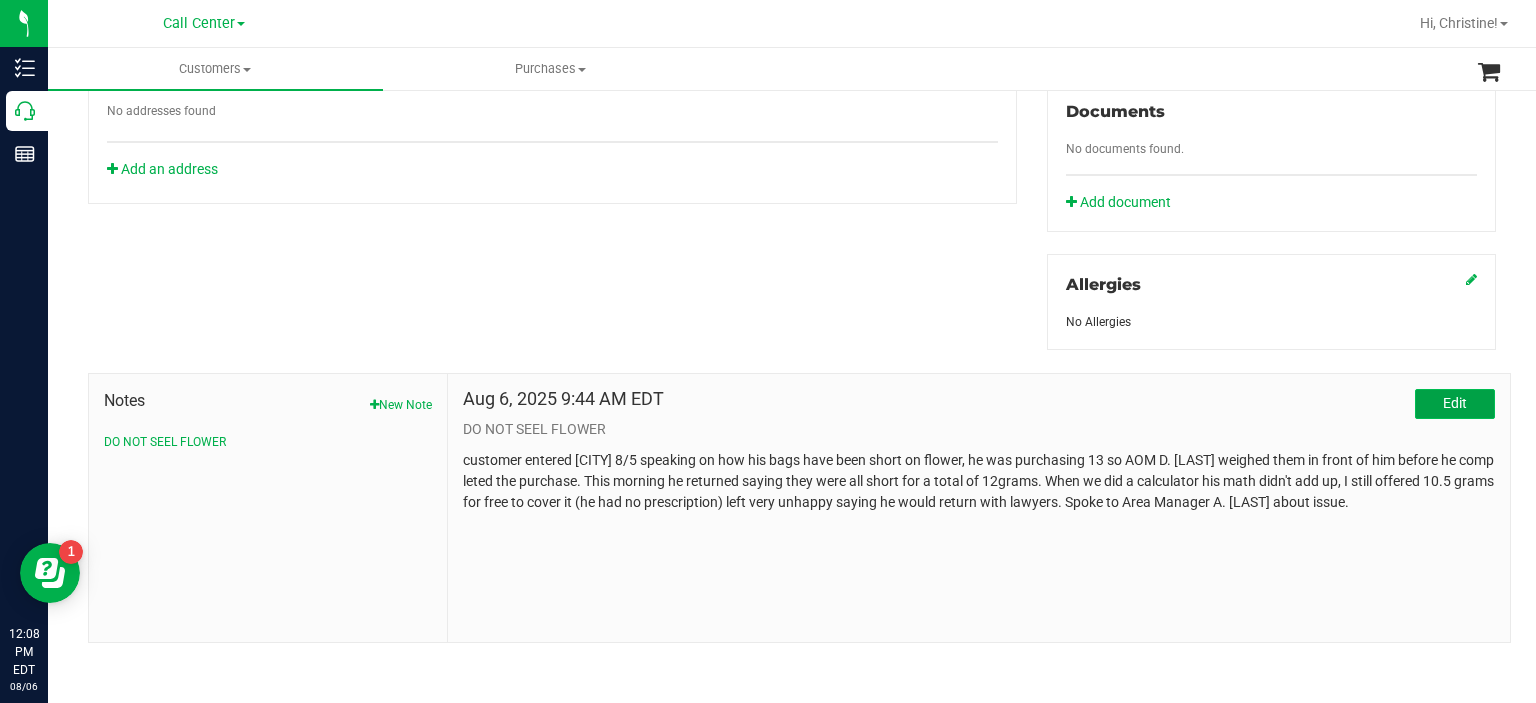 click on "Edit" at bounding box center [1455, 403] 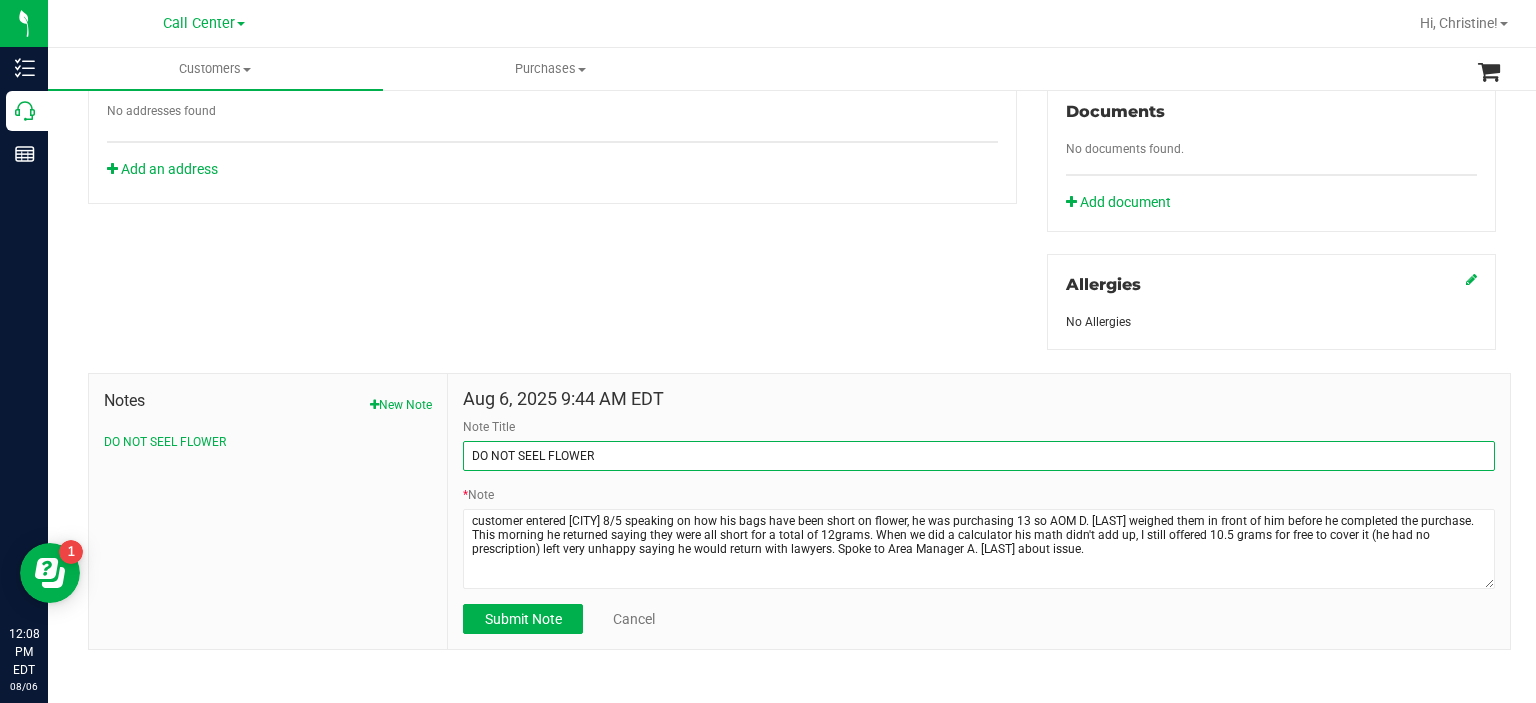click on "DO NOT SEEL FLOWER" at bounding box center (979, 456) 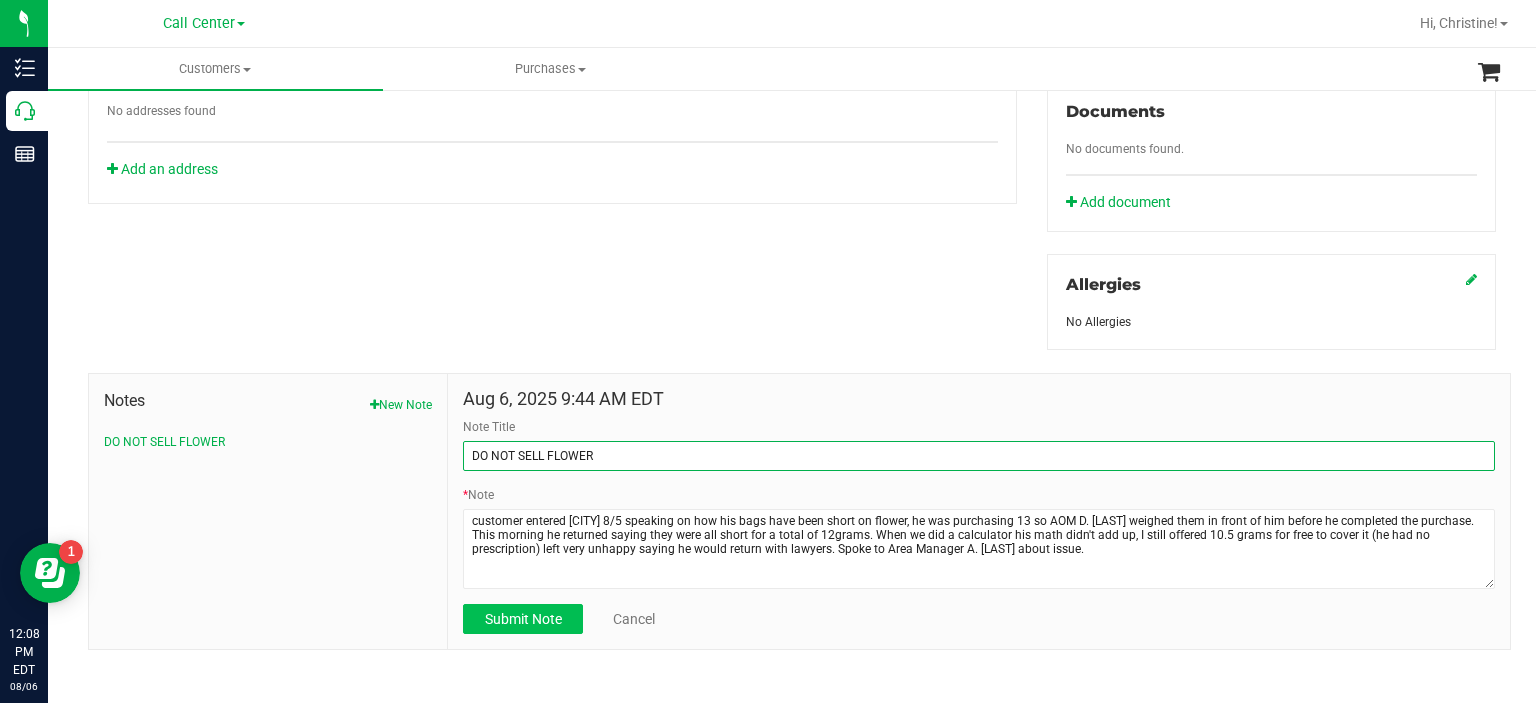 type on "DO NOT SELL FLOWER" 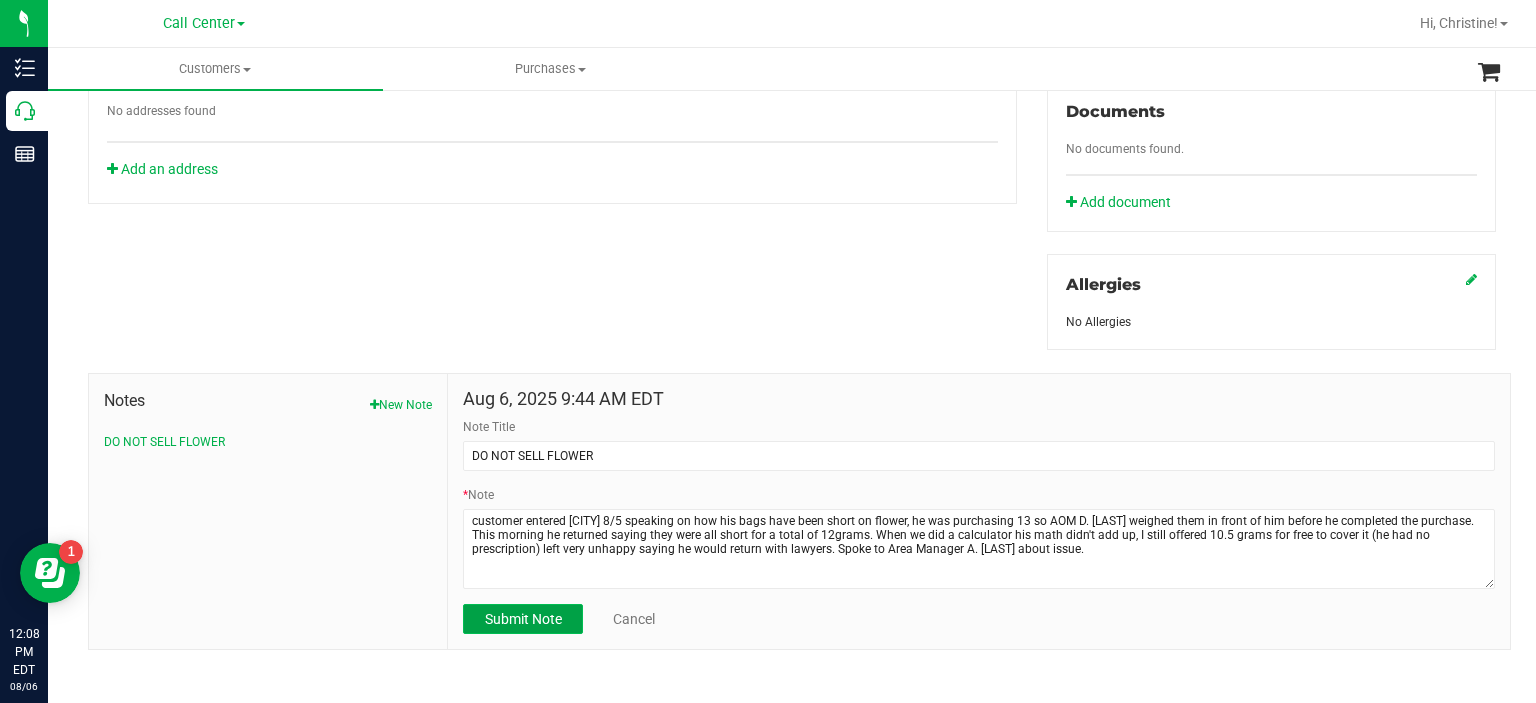click on "Submit Note" at bounding box center [523, 619] 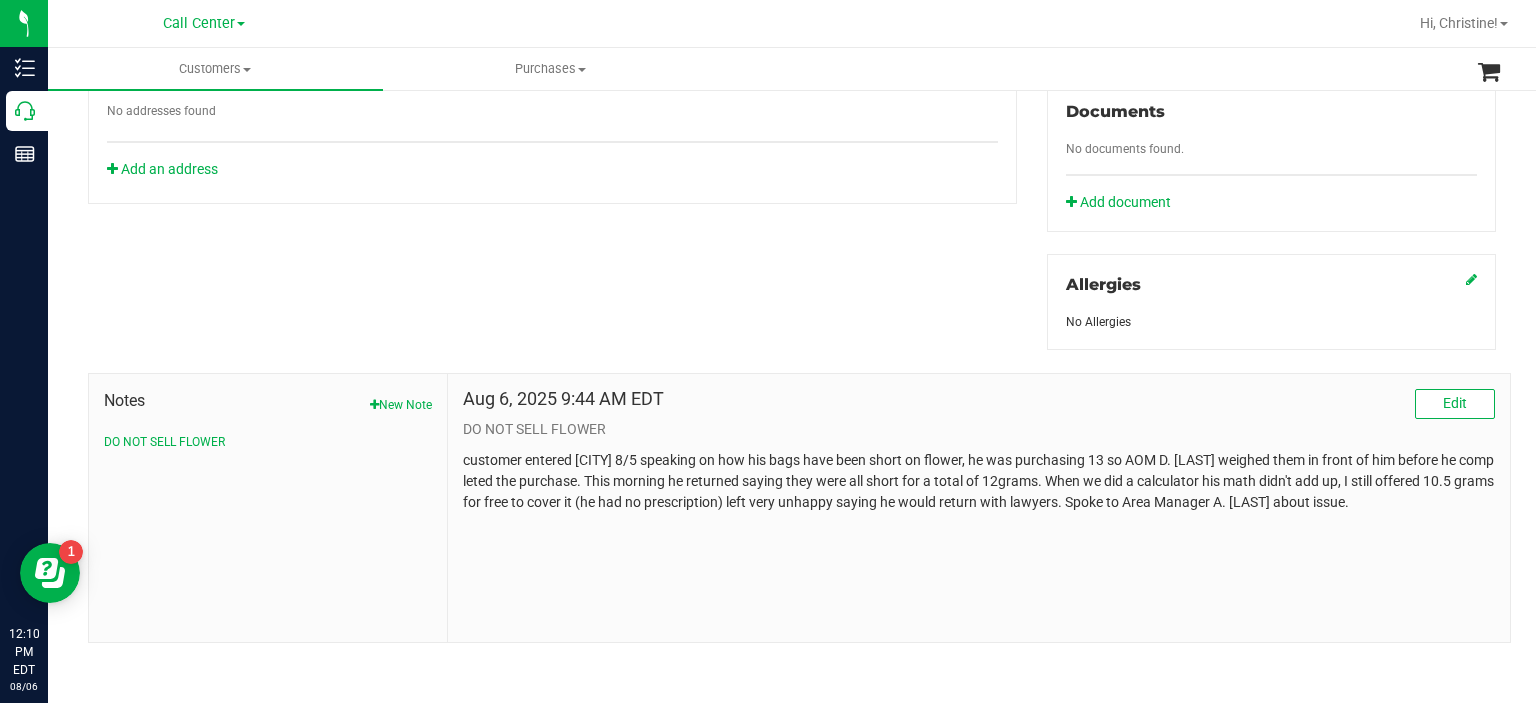 scroll, scrollTop: 0, scrollLeft: 0, axis: both 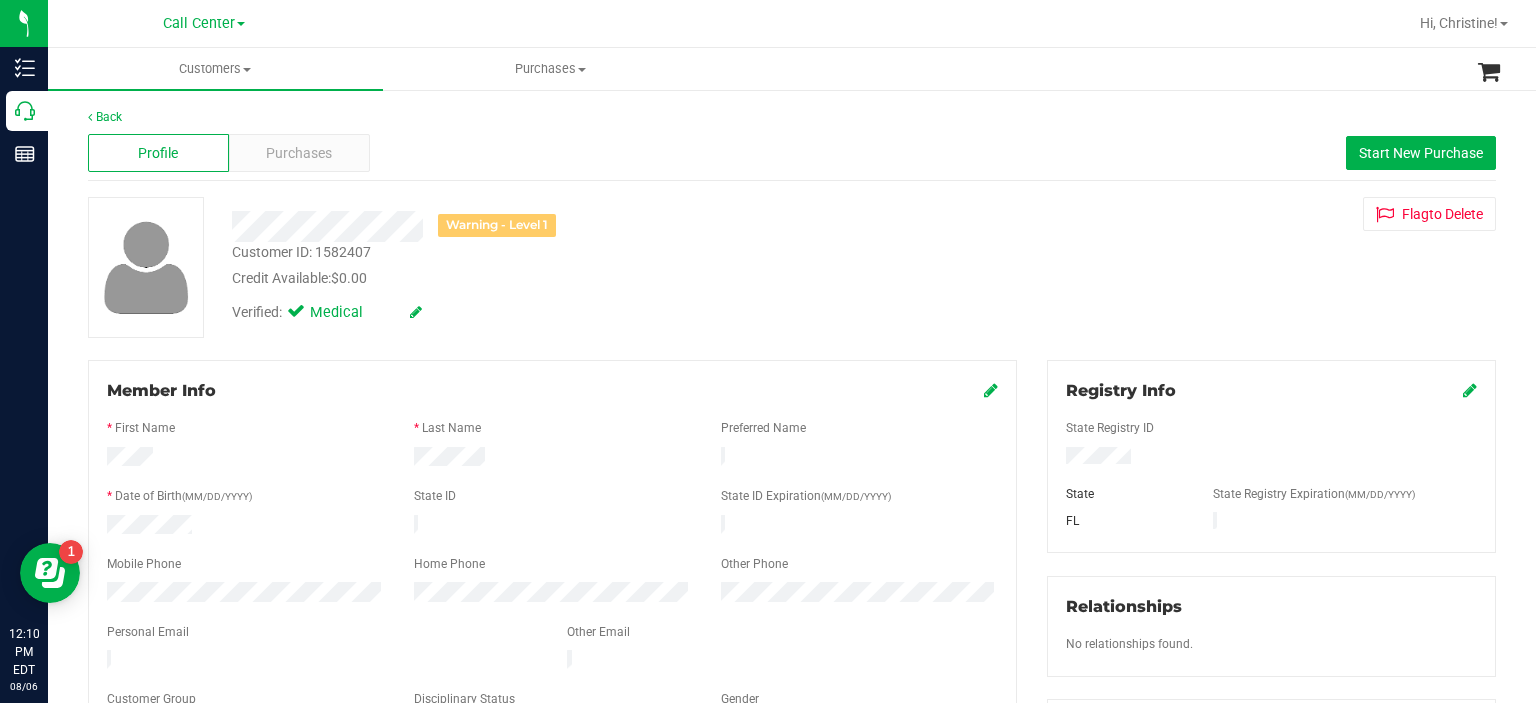 click on "Member Info
*
First Name
*
Last Name
Preferred Name
*
Date of Birth
(MM/DD/YYYY)
State ID
State ID Expiration
(MM/DD/YYYY)" at bounding box center [552, 560] 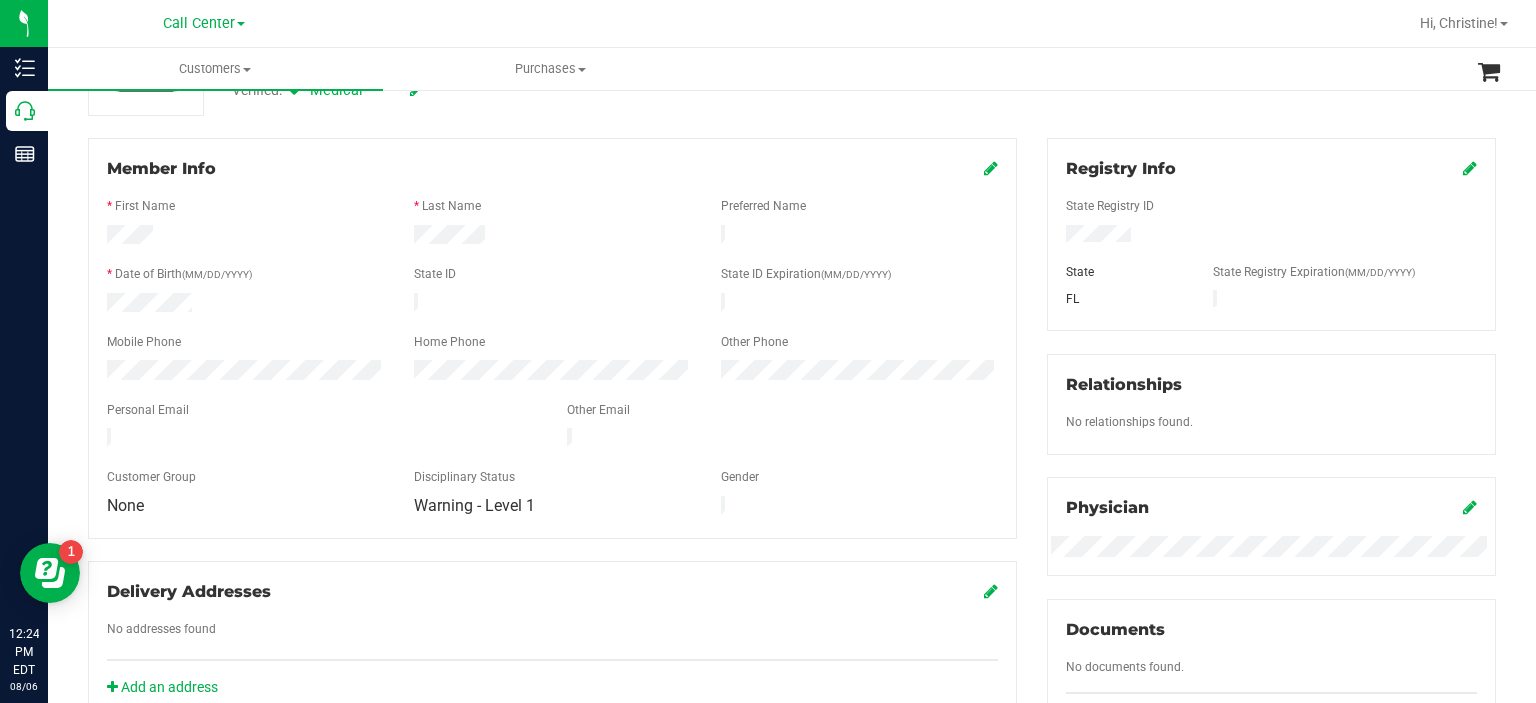 scroll, scrollTop: 223, scrollLeft: 0, axis: vertical 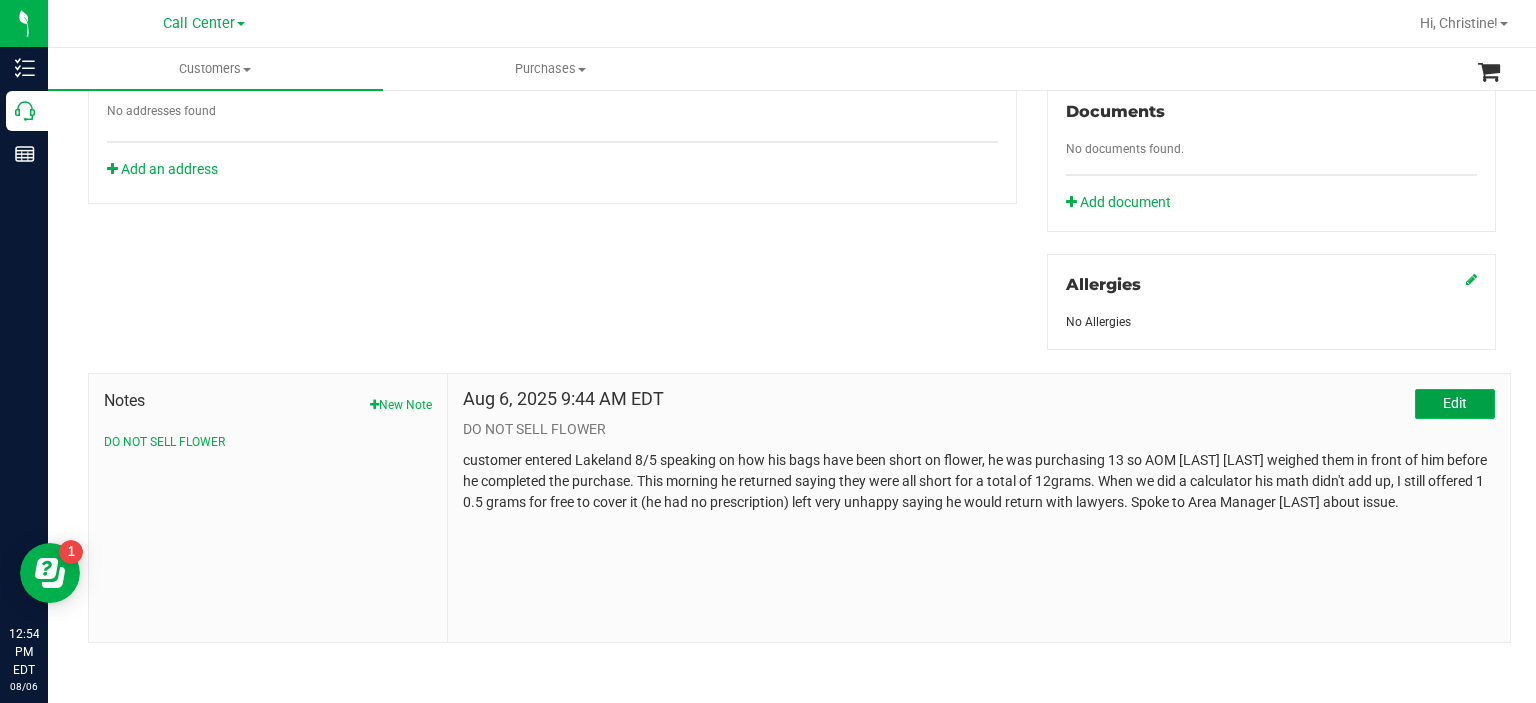 click on "Edit" at bounding box center (1455, 403) 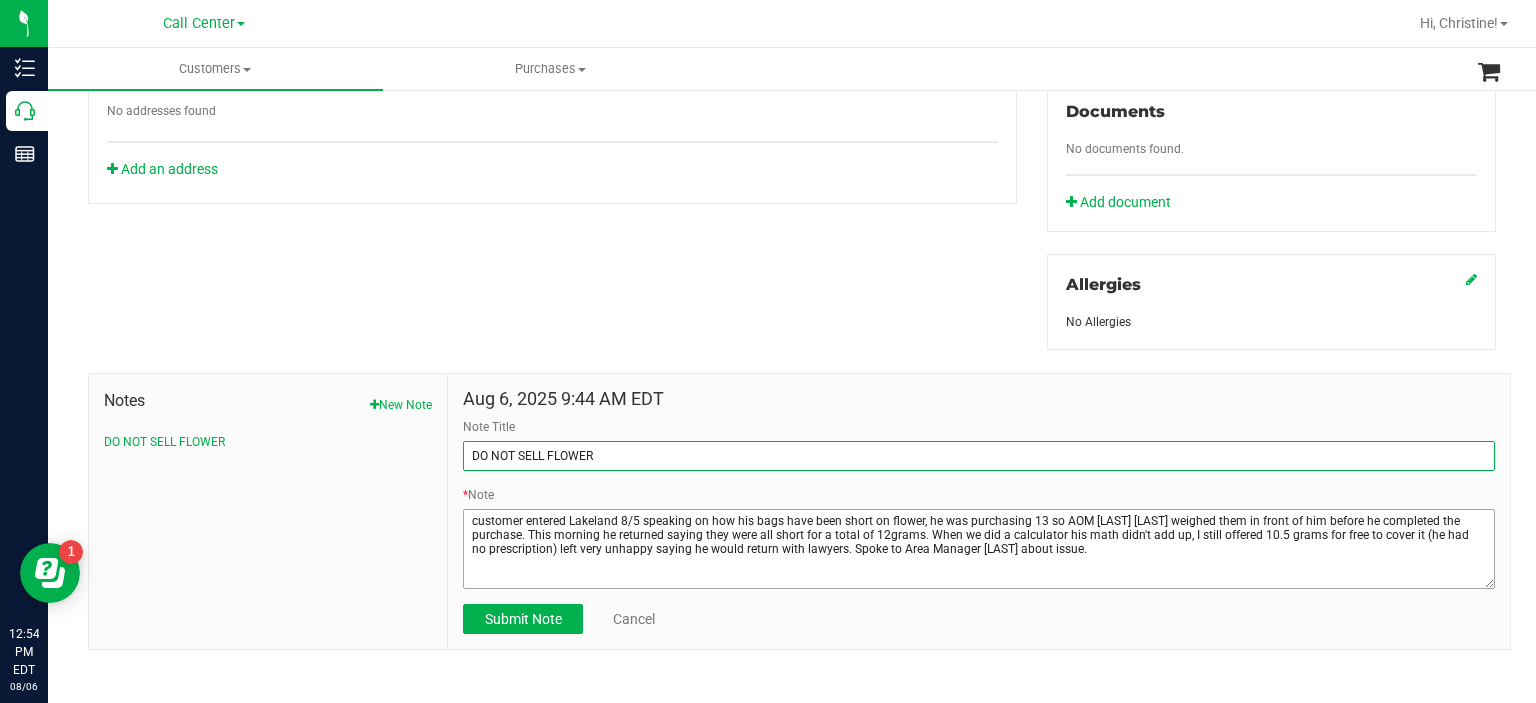 drag, startPoint x: 524, startPoint y: 451, endPoint x: 734, endPoint y: 551, distance: 232.59407 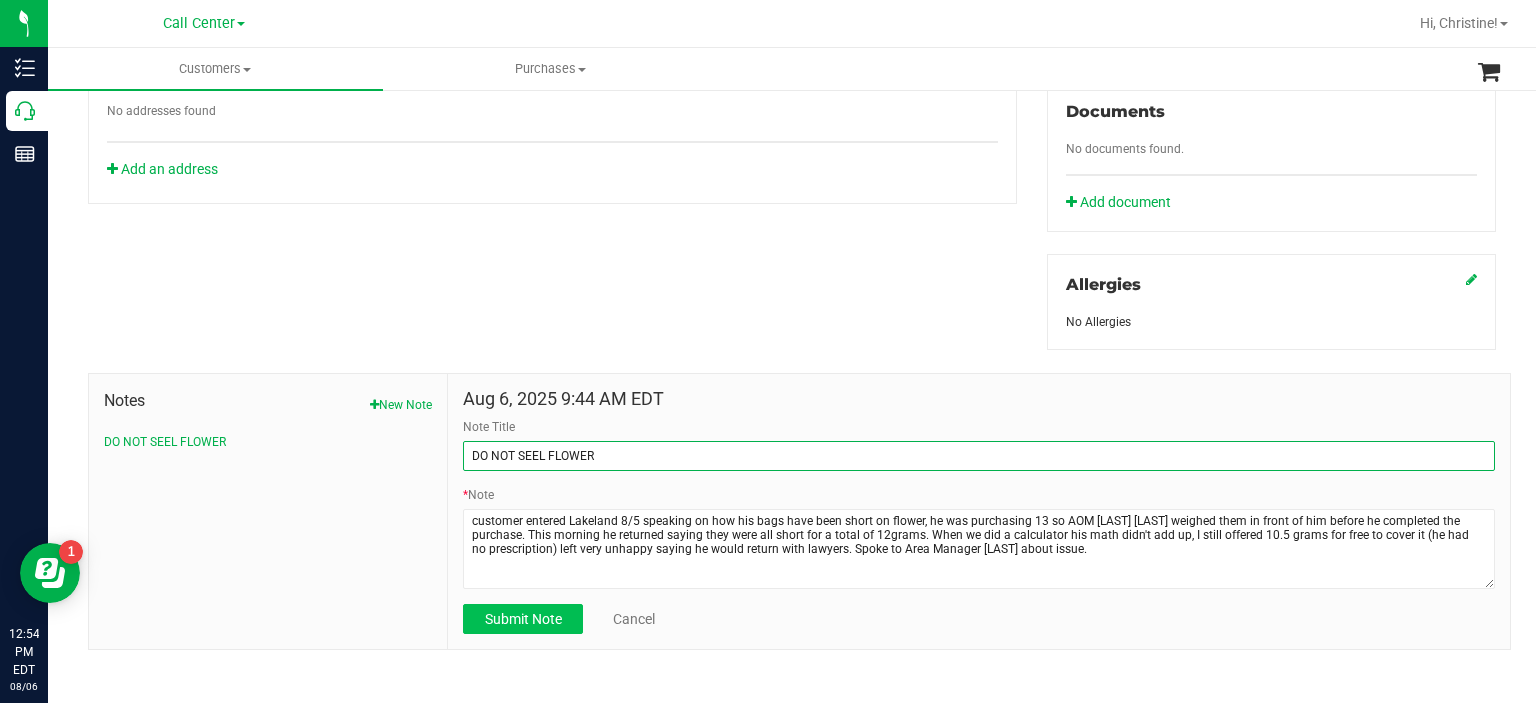 type on "DO NOT SEEL FLOWER" 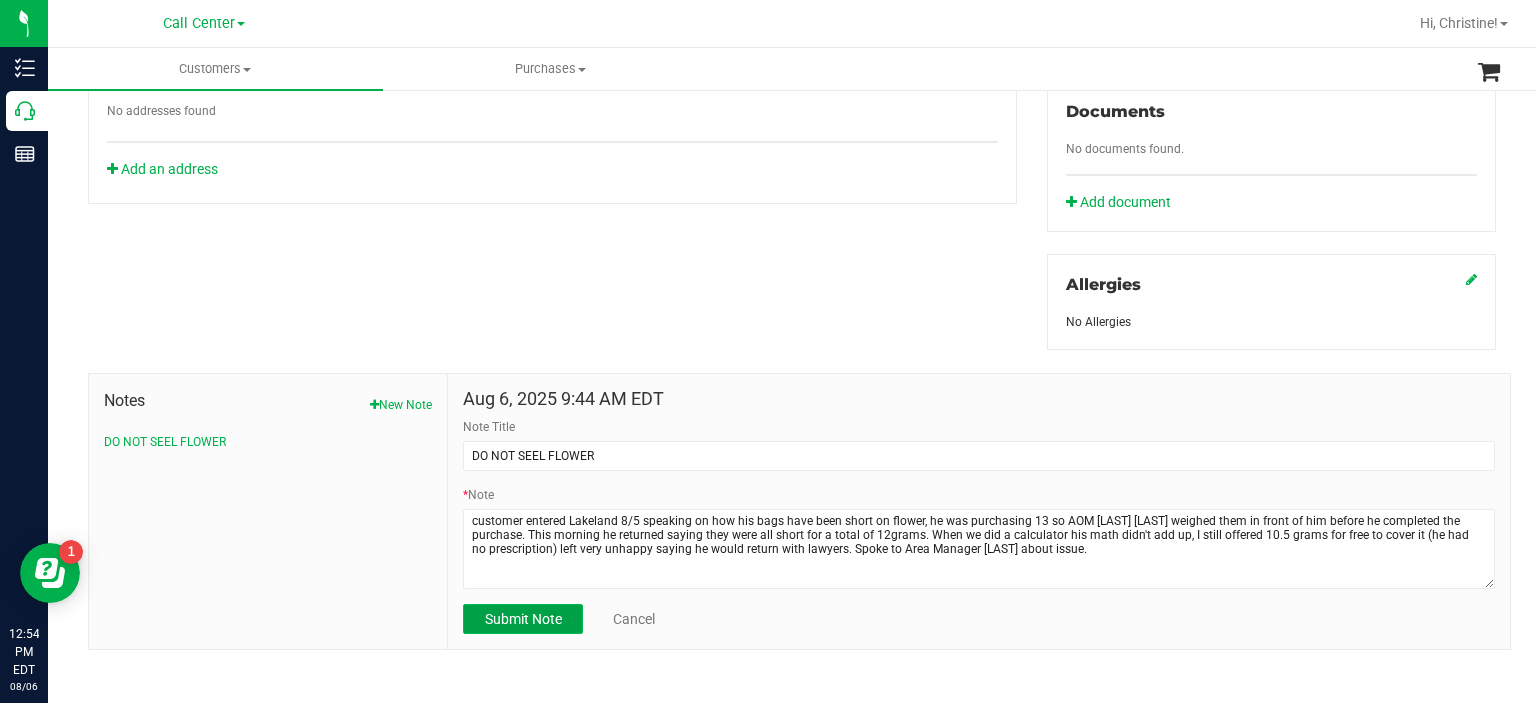 click on "Submit Note" at bounding box center (523, 619) 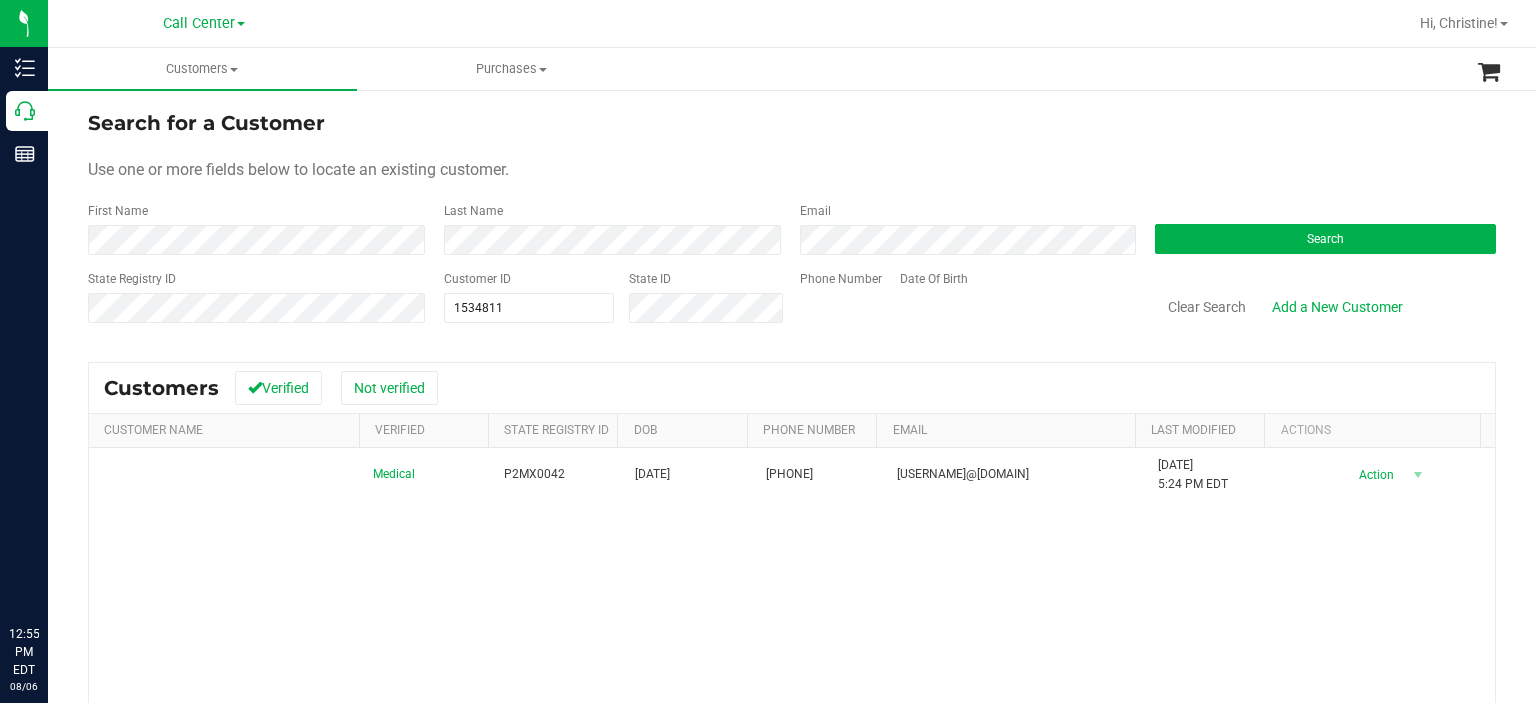 scroll, scrollTop: 0, scrollLeft: 0, axis: both 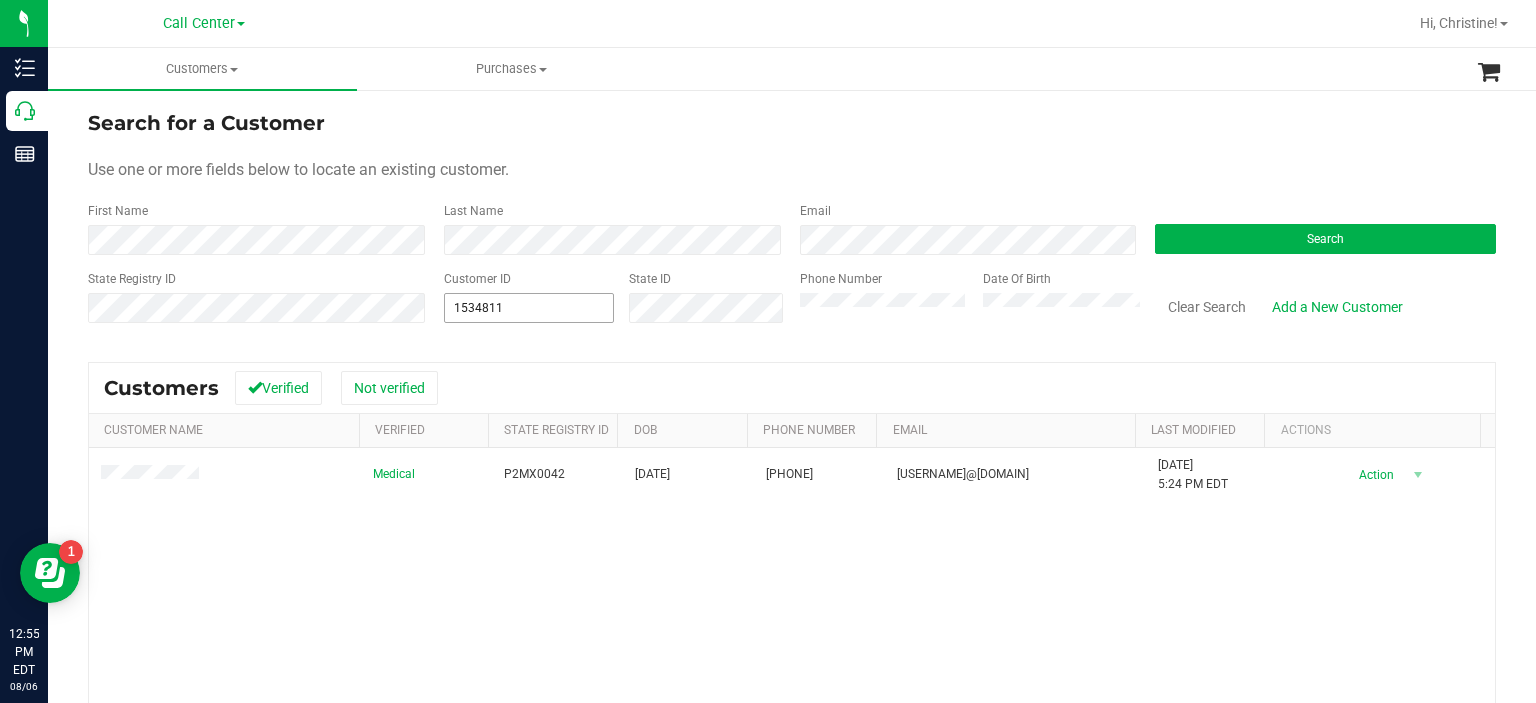 click on "[NUMBER] [NUMBER]" at bounding box center (529, 308) 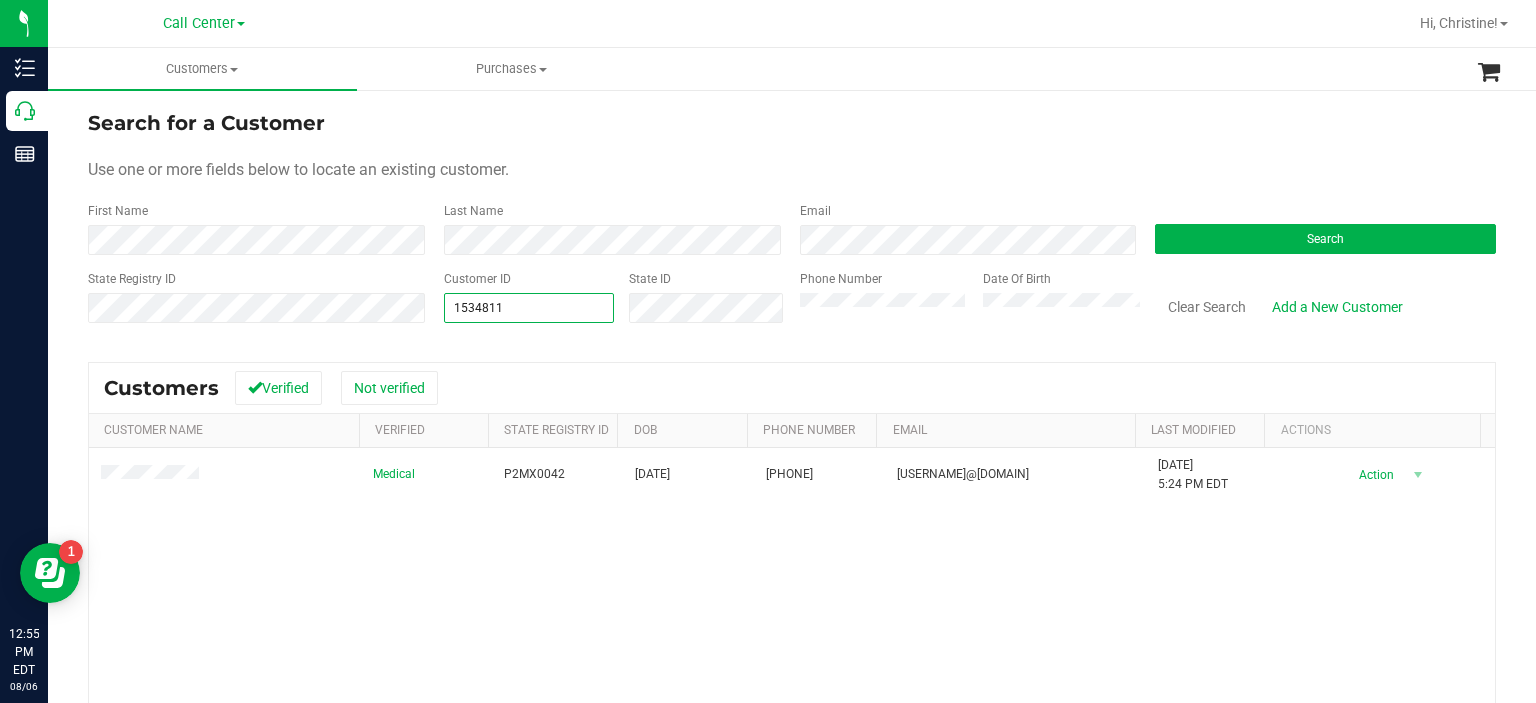 click on "1534811" at bounding box center (529, 308) 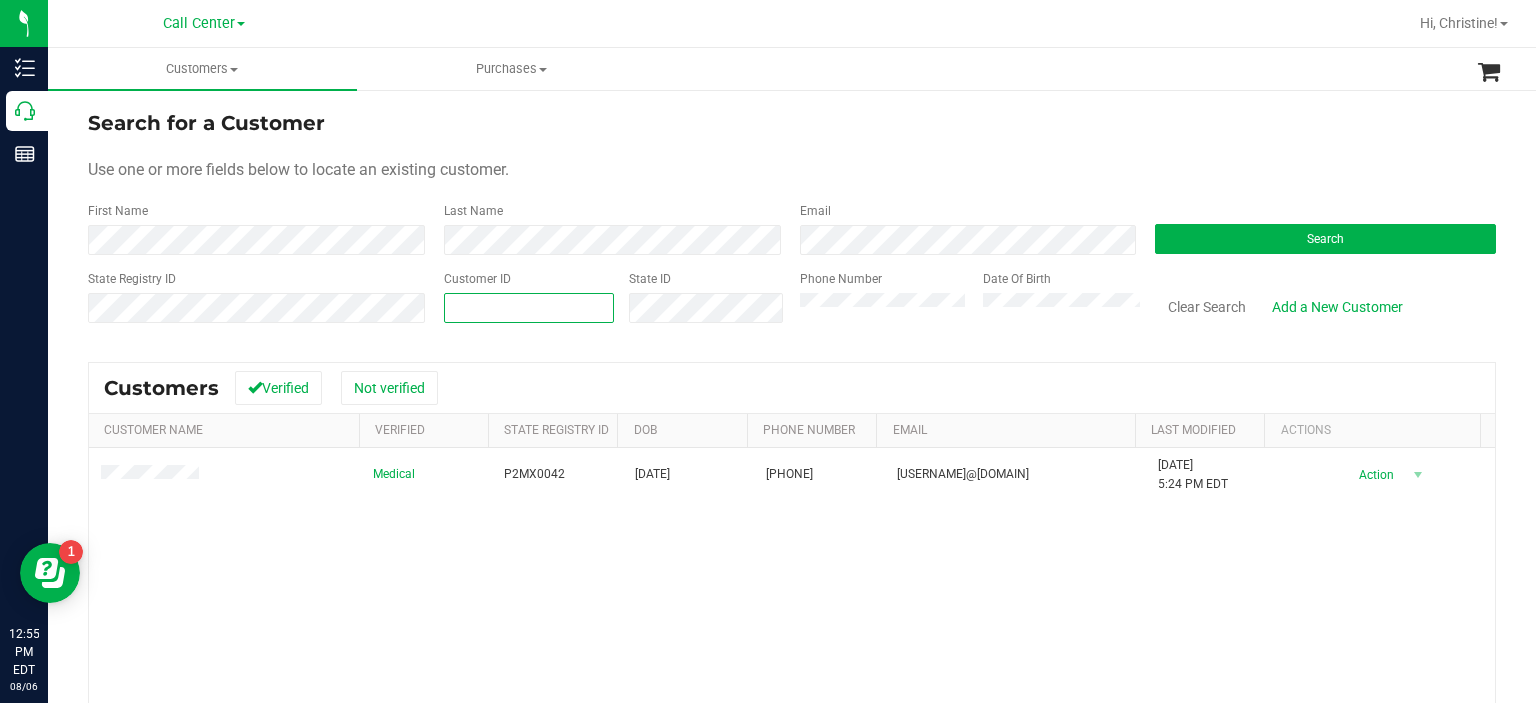paste on "291526" 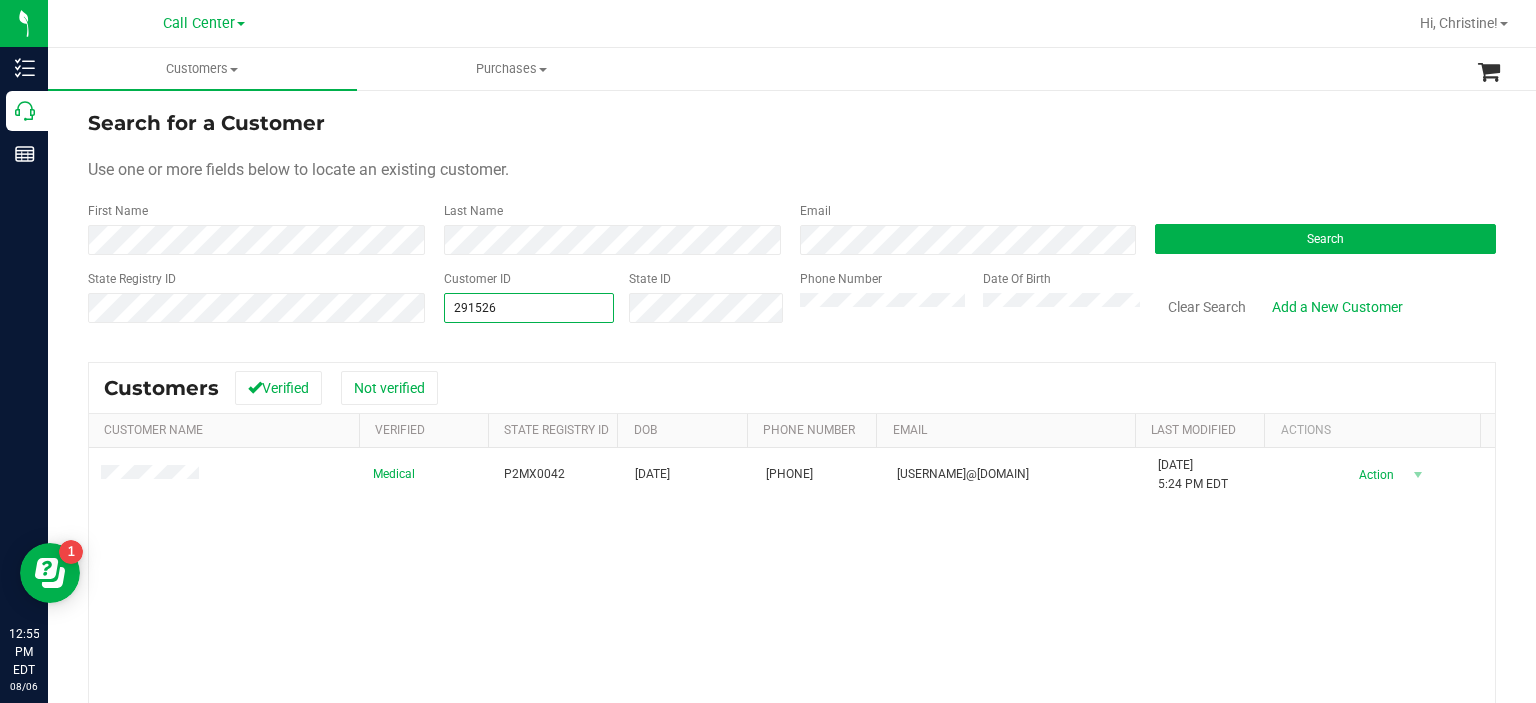 type on "291526" 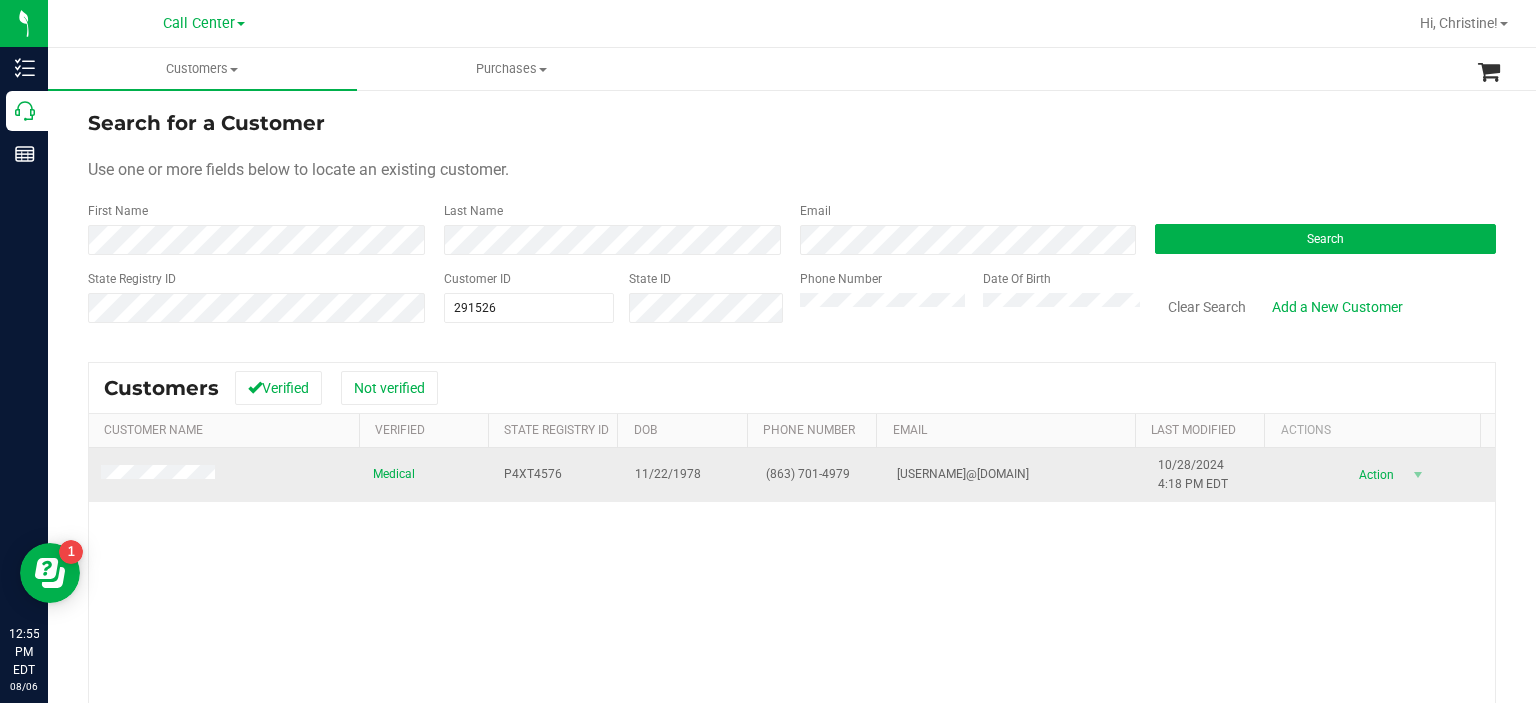 click on "(863) 701-4979" at bounding box center (808, 474) 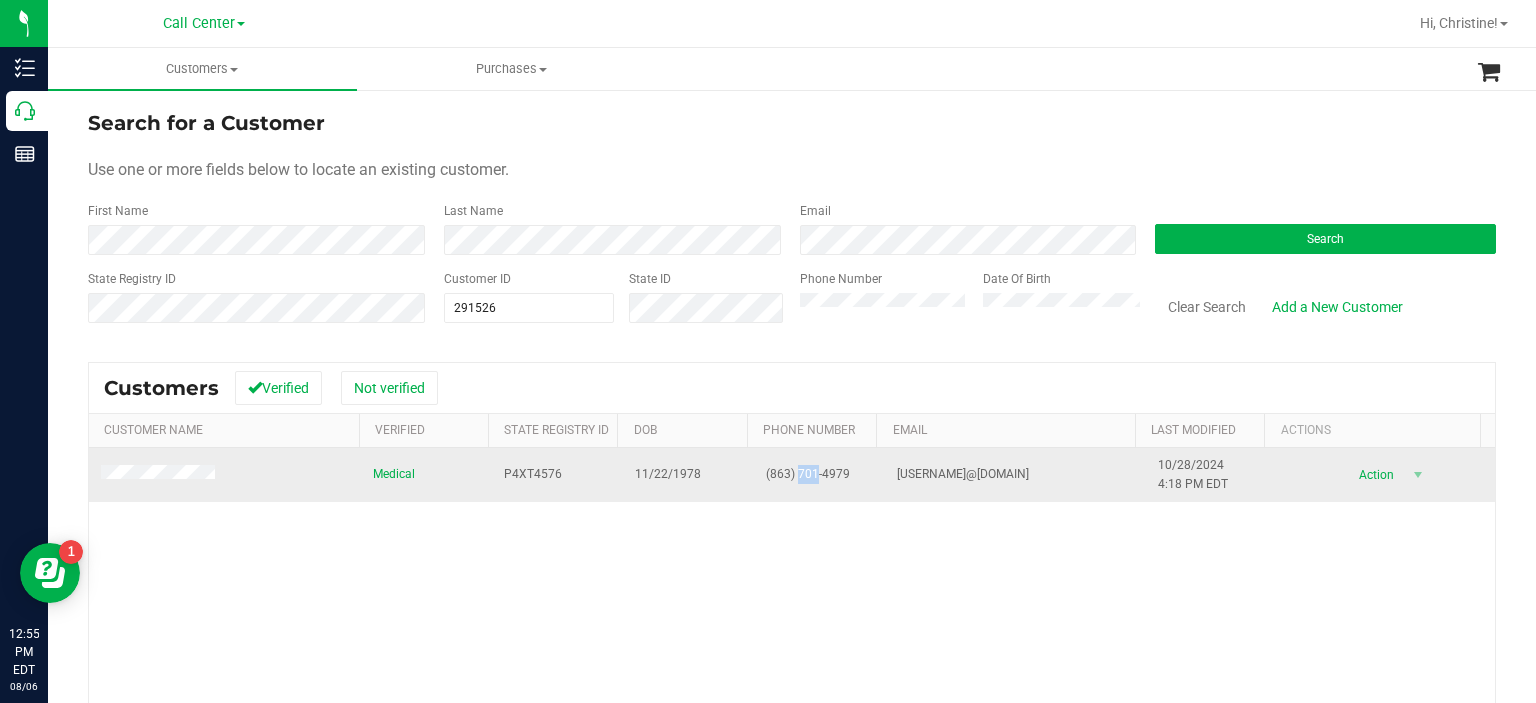 click on "(863) 701-4979" at bounding box center [808, 474] 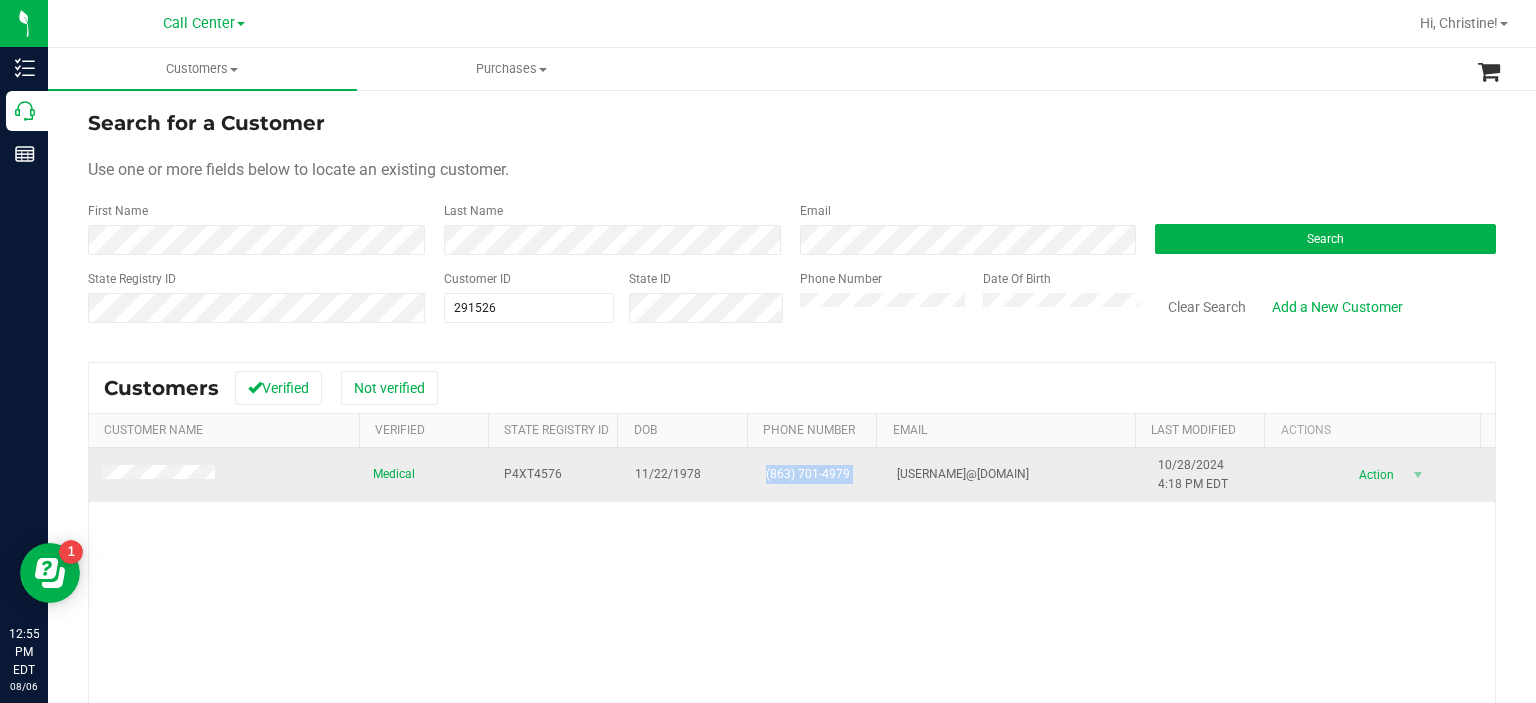 click on "(863) 701-4979" at bounding box center [808, 474] 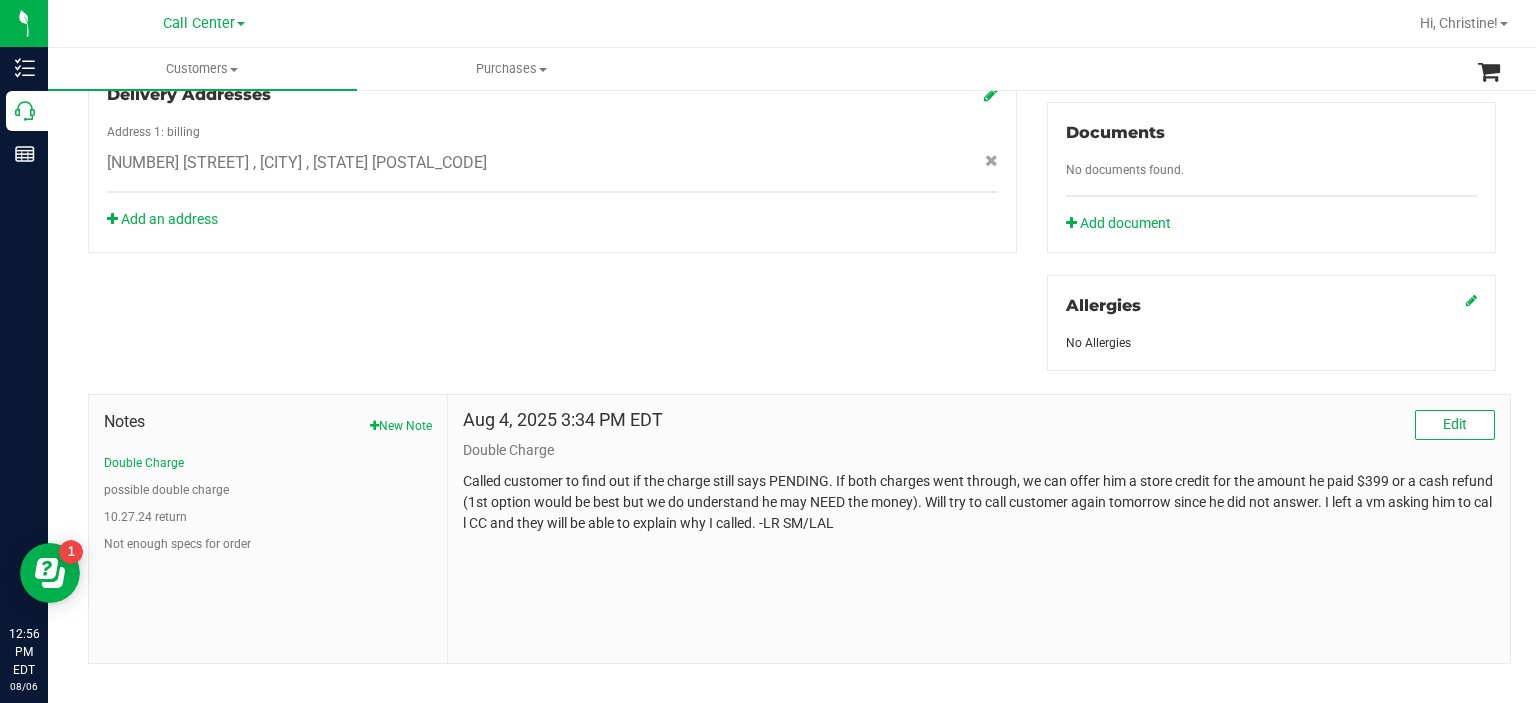 scroll, scrollTop: 720, scrollLeft: 0, axis: vertical 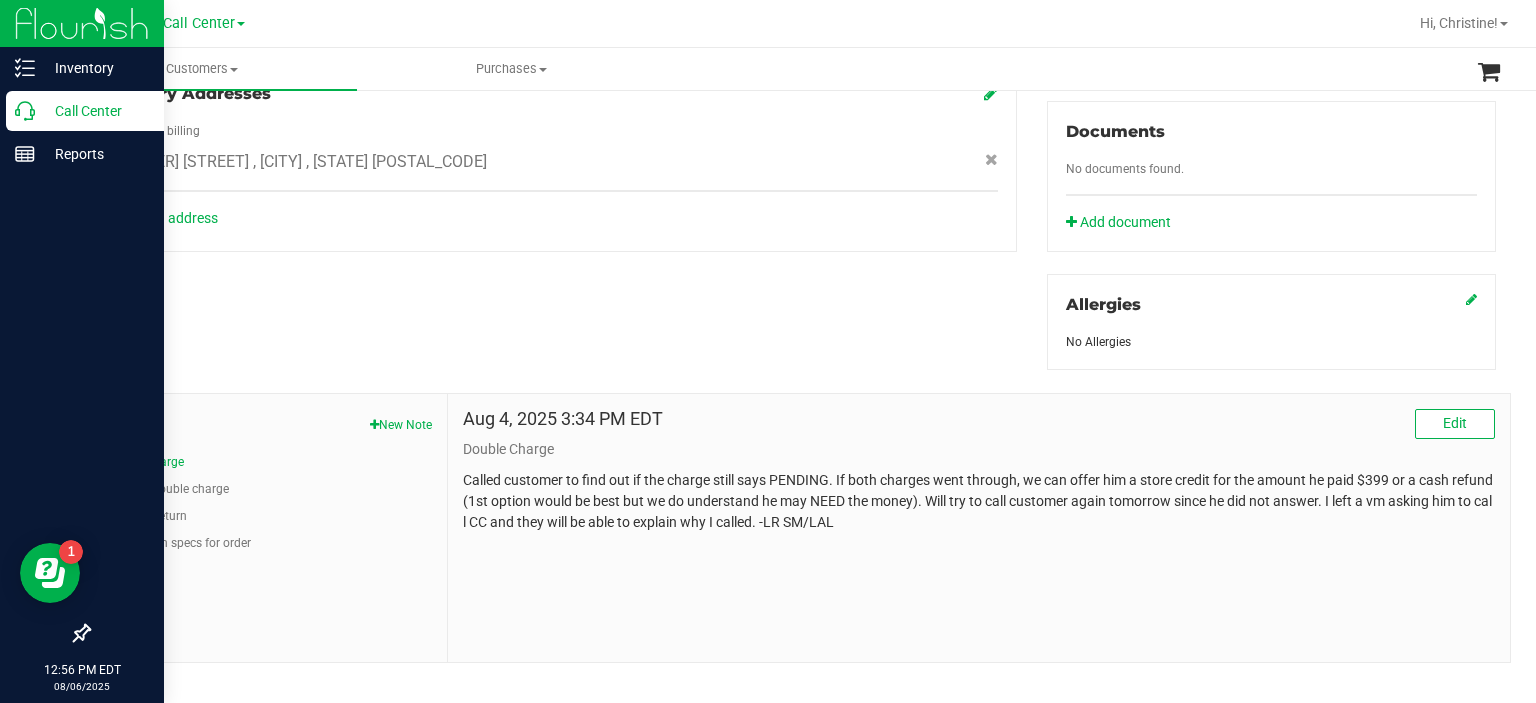 click at bounding box center [82, 395] 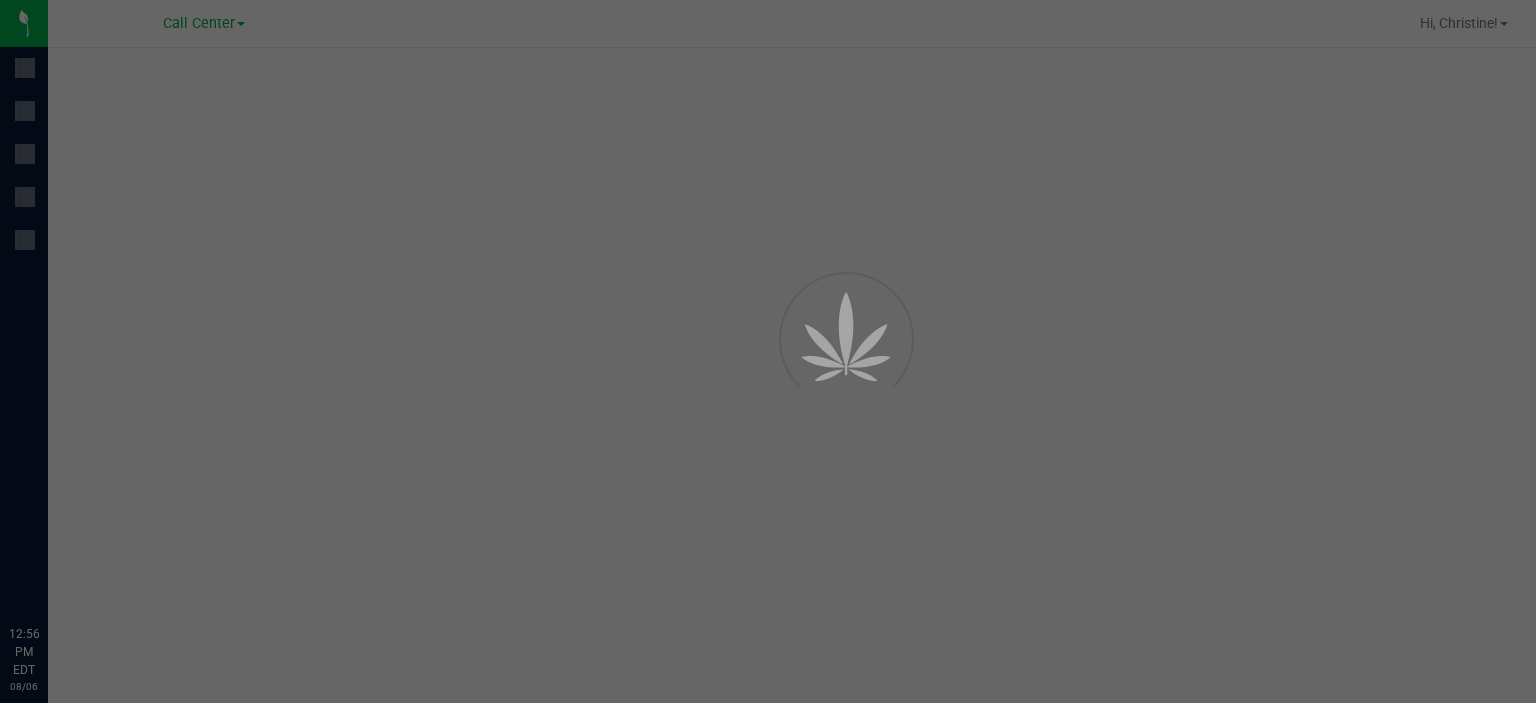 scroll, scrollTop: 0, scrollLeft: 0, axis: both 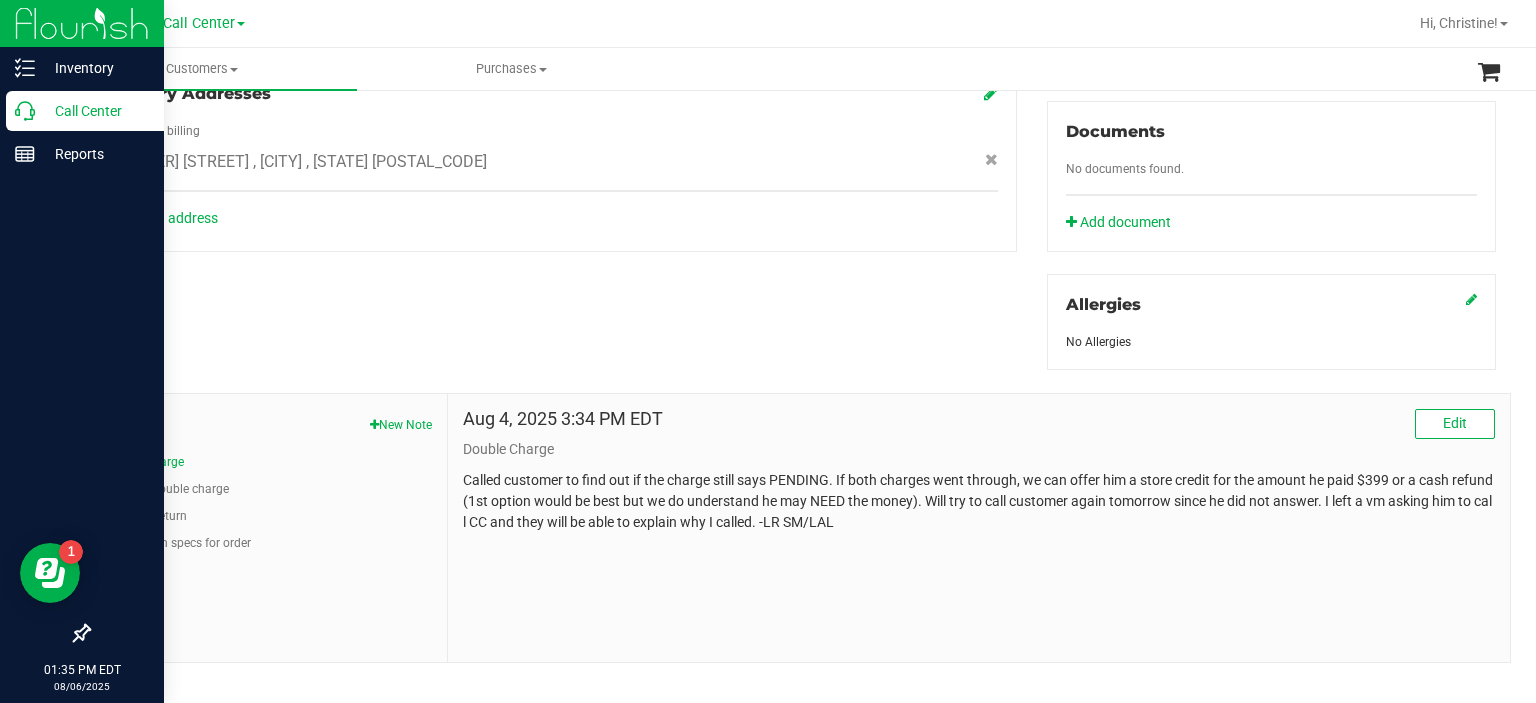 click on "Call Center" at bounding box center (95, 111) 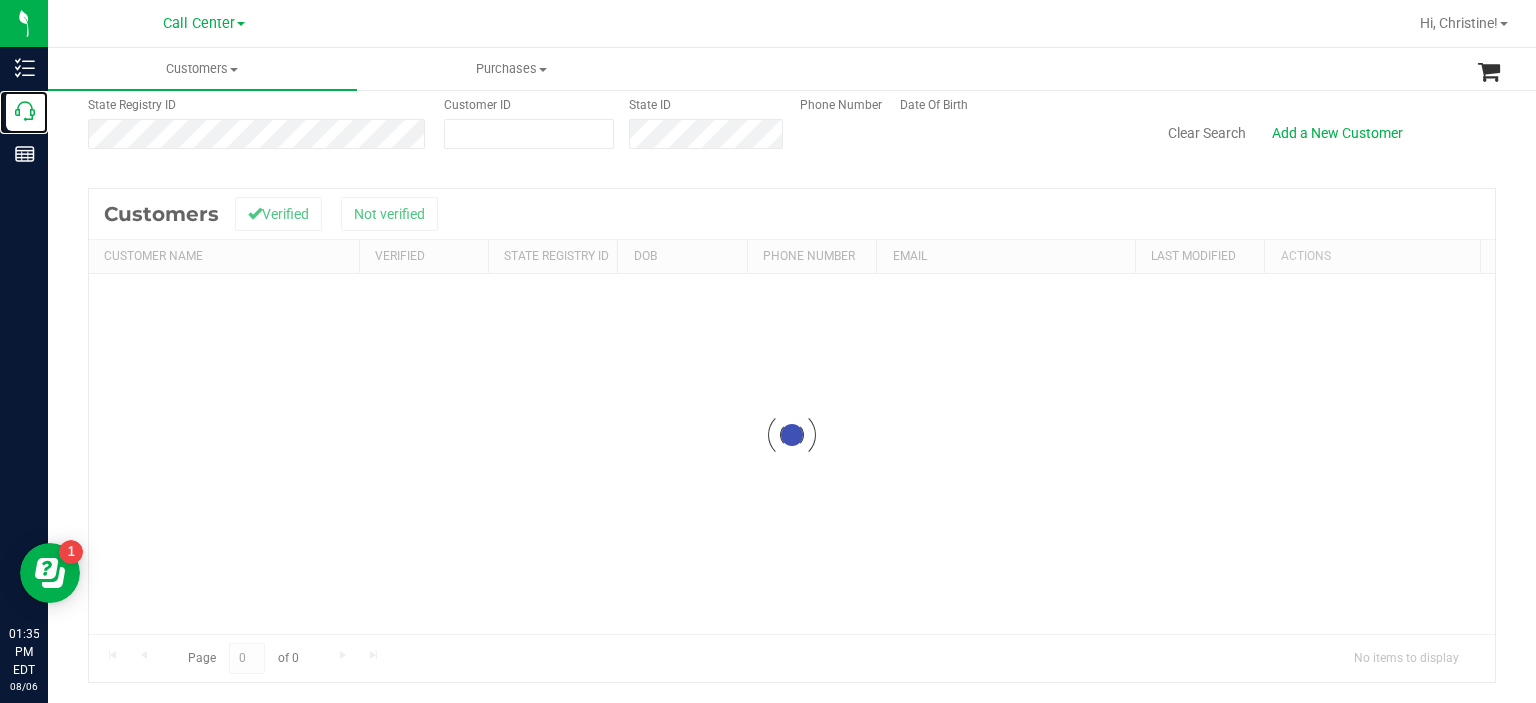 scroll, scrollTop: 0, scrollLeft: 0, axis: both 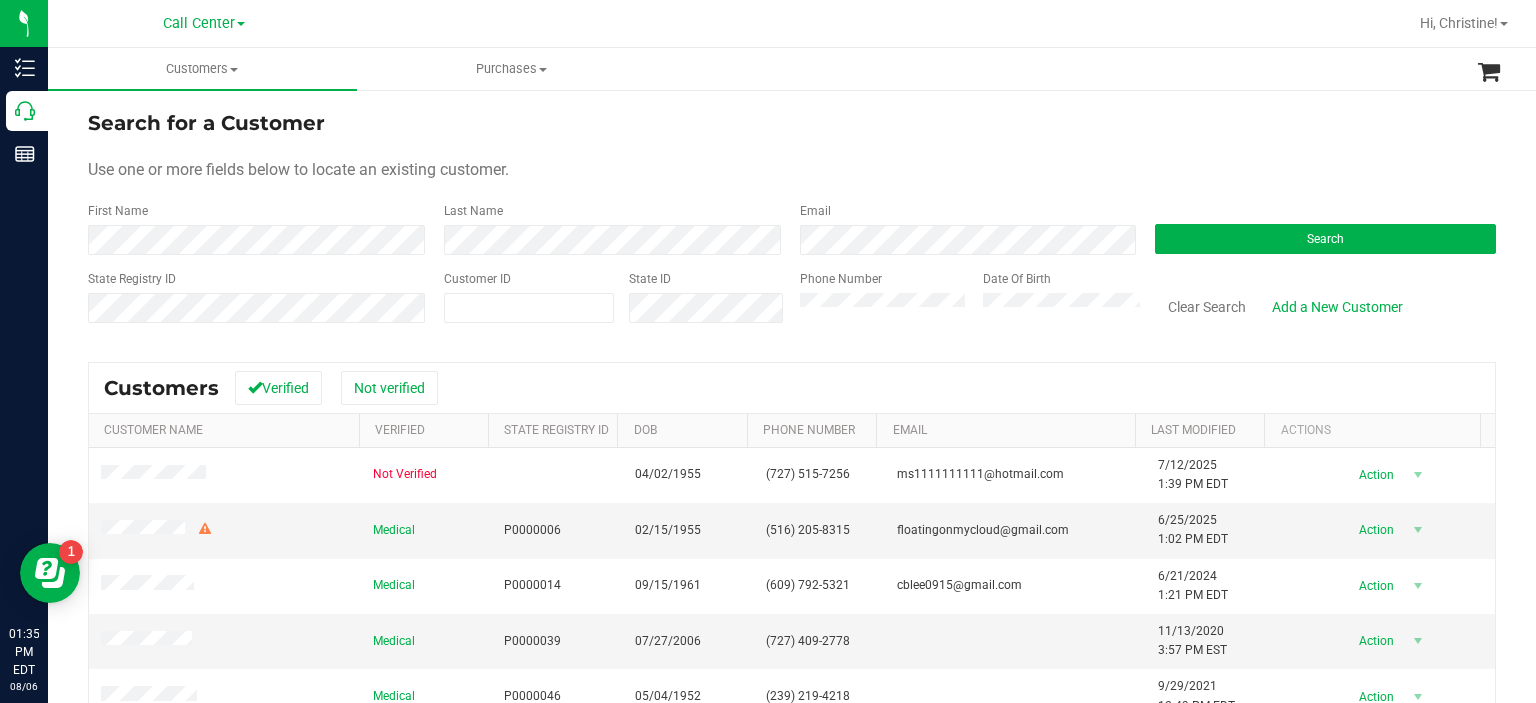 click on "Use one or more fields below to locate an existing customer." at bounding box center [792, 170] 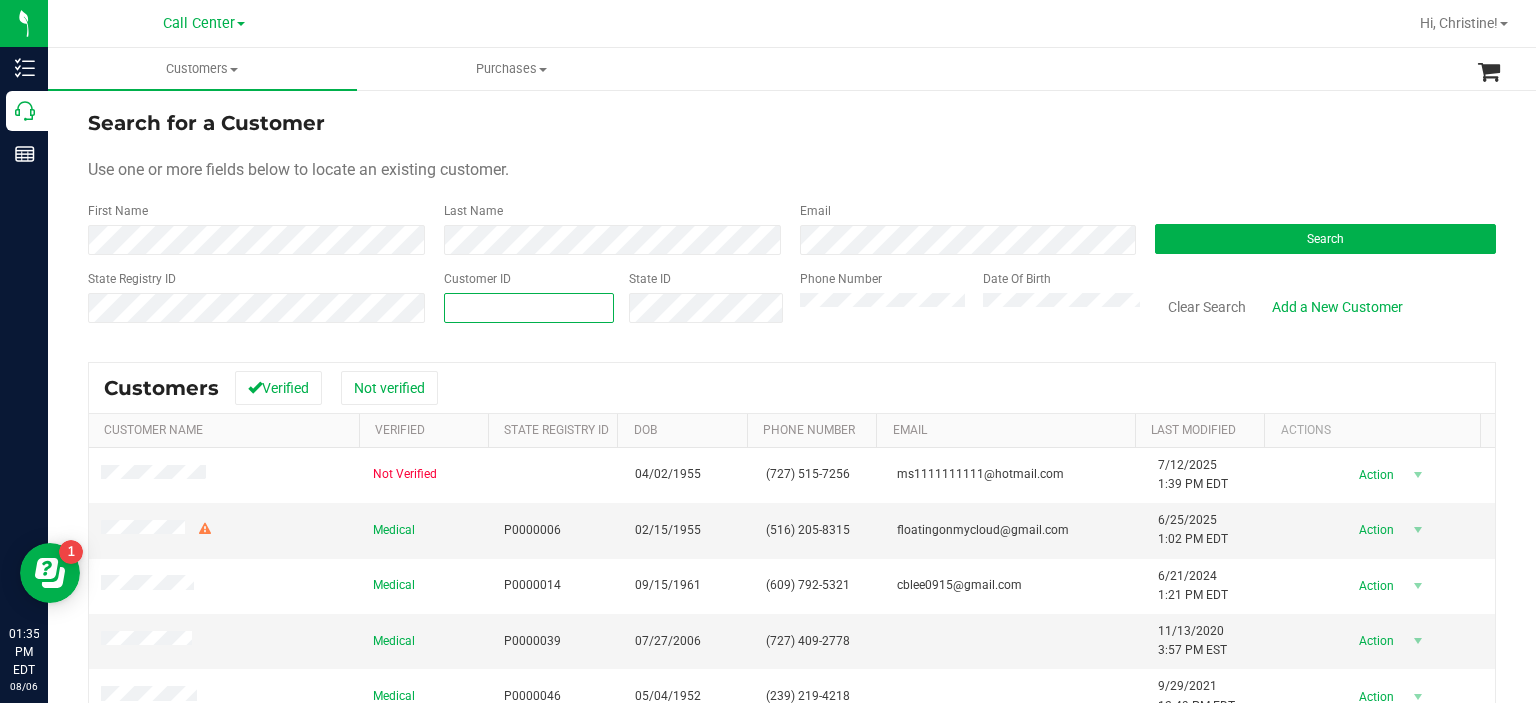 click at bounding box center [529, 308] 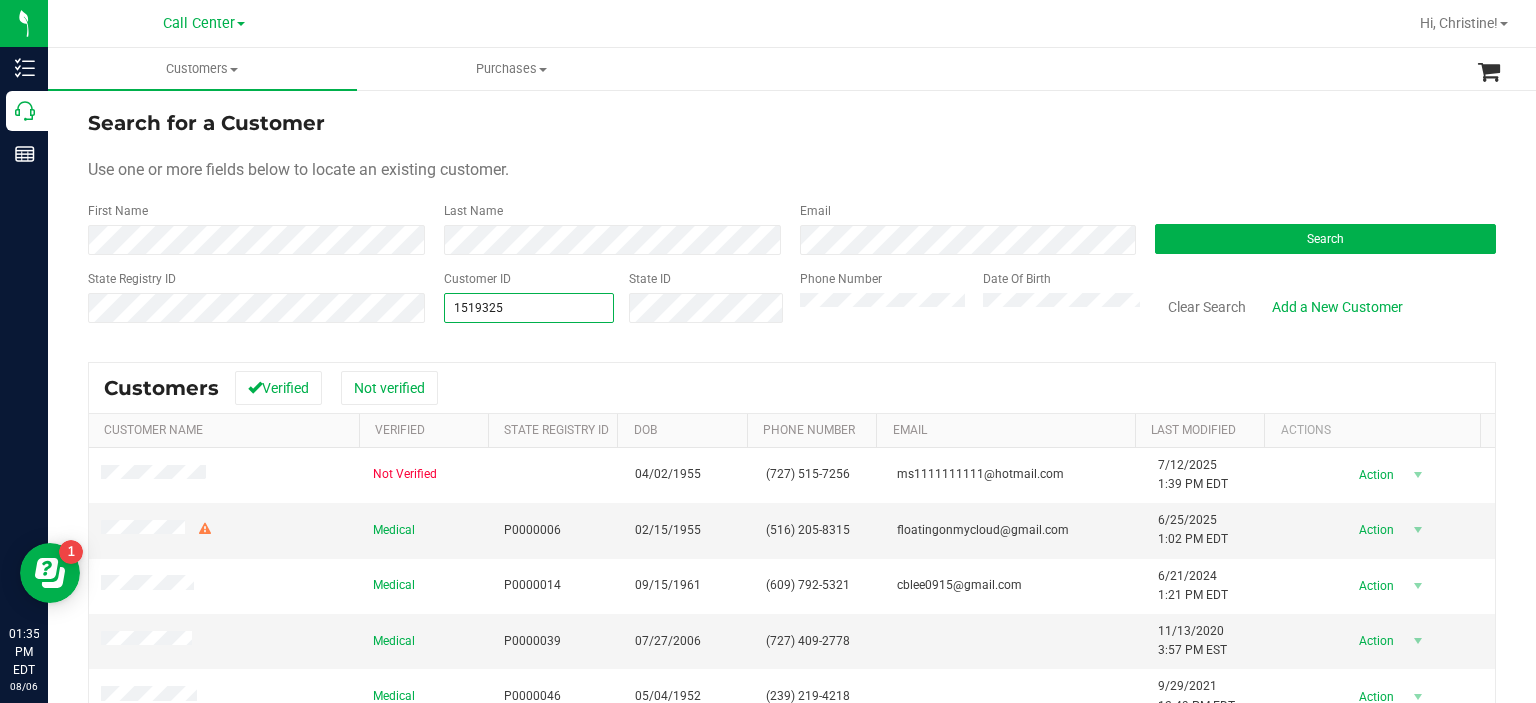 type on "1519325" 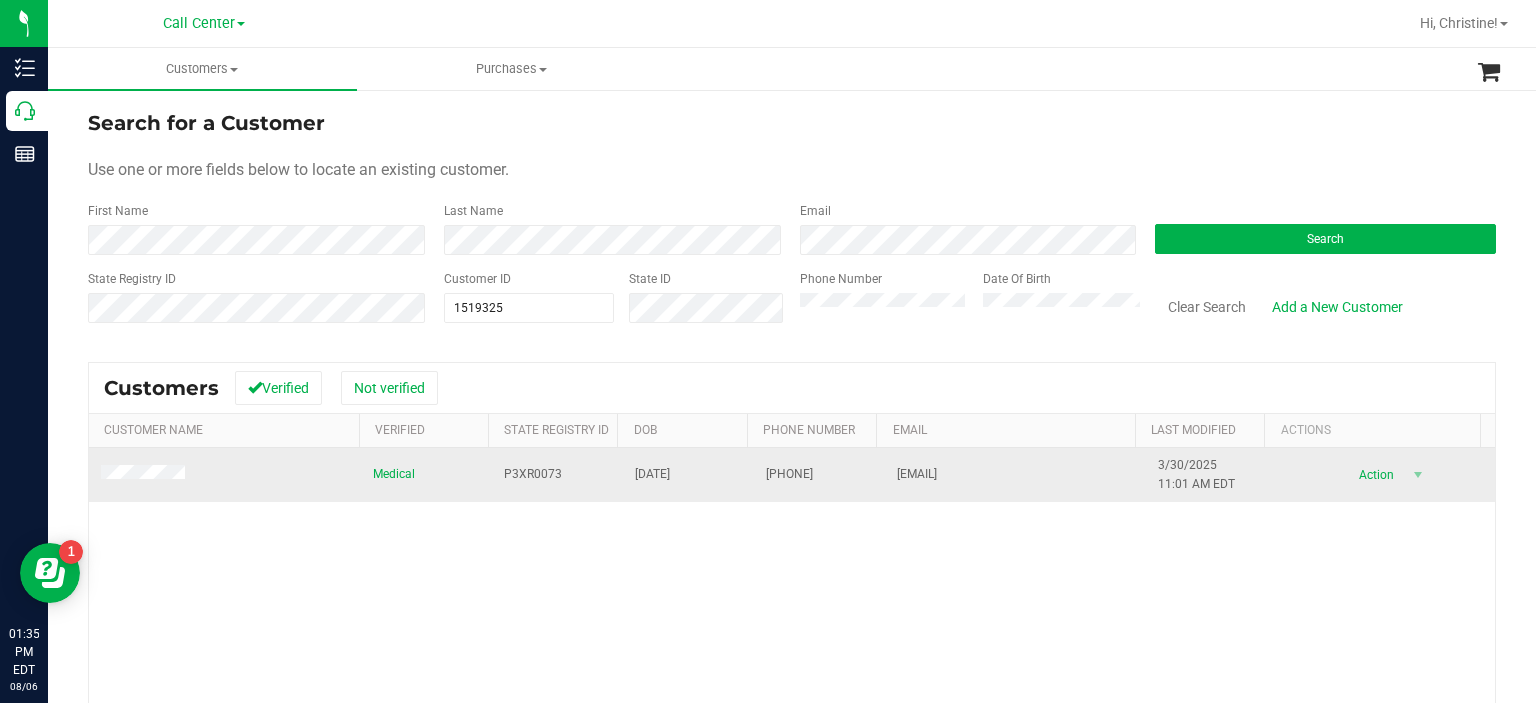 click on "P3XR0073" at bounding box center (533, 474) 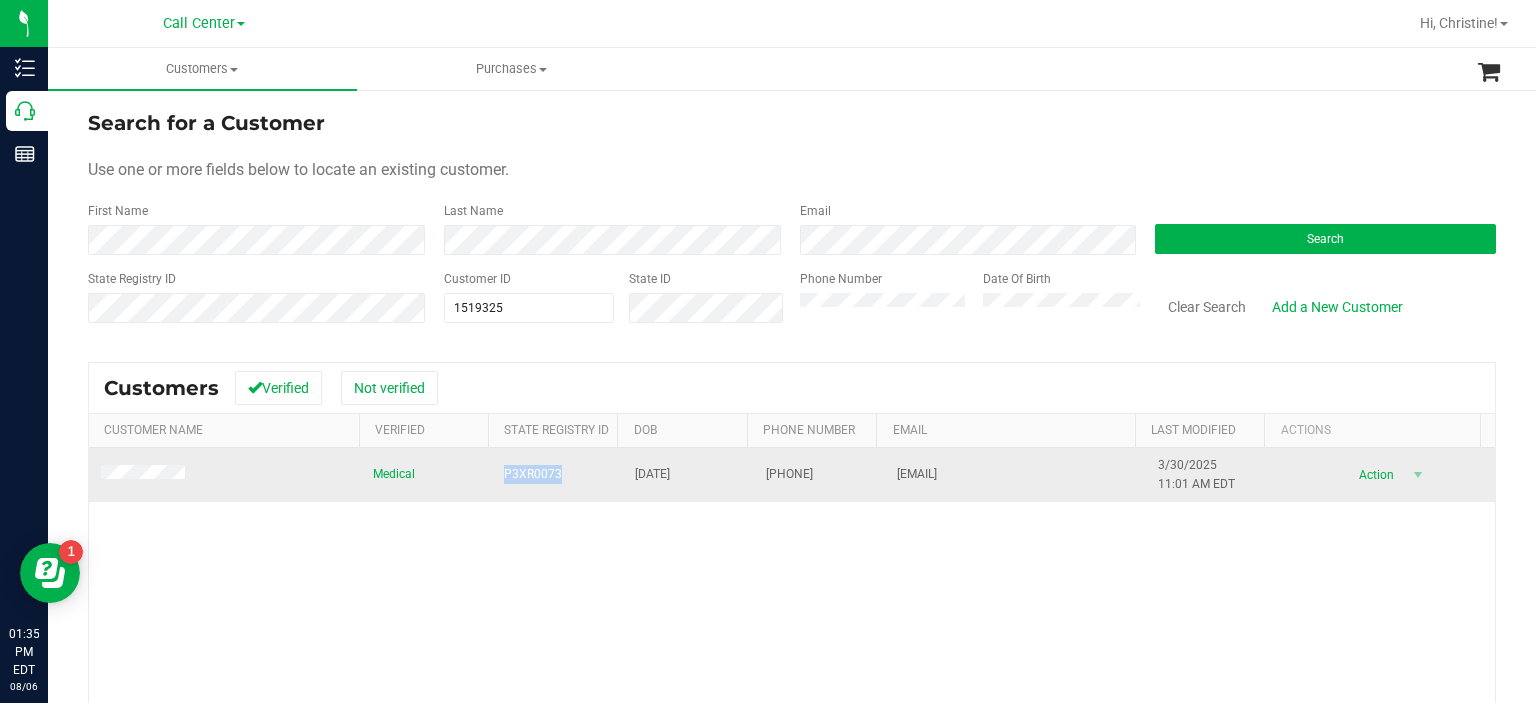 click on "P3XR0073" at bounding box center (533, 474) 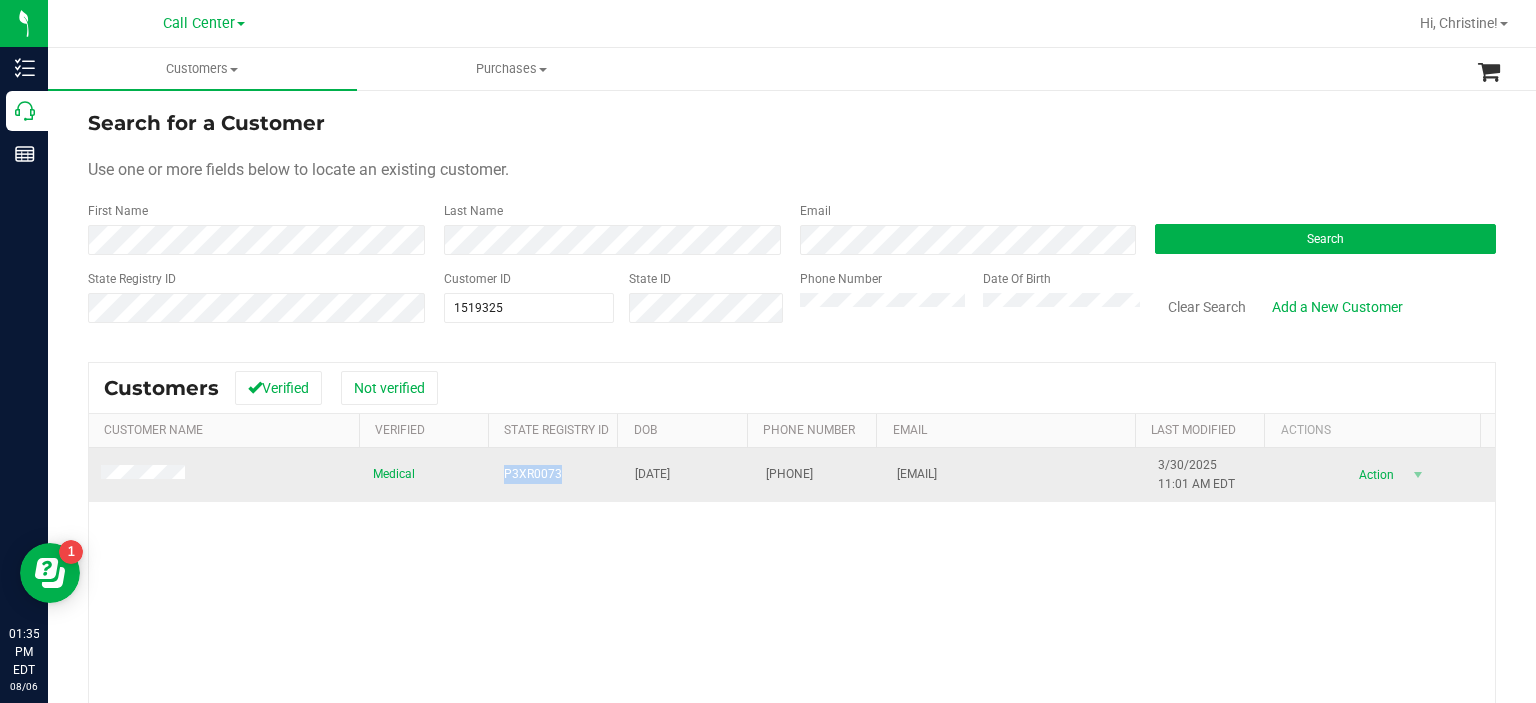 copy on "P3XR0073" 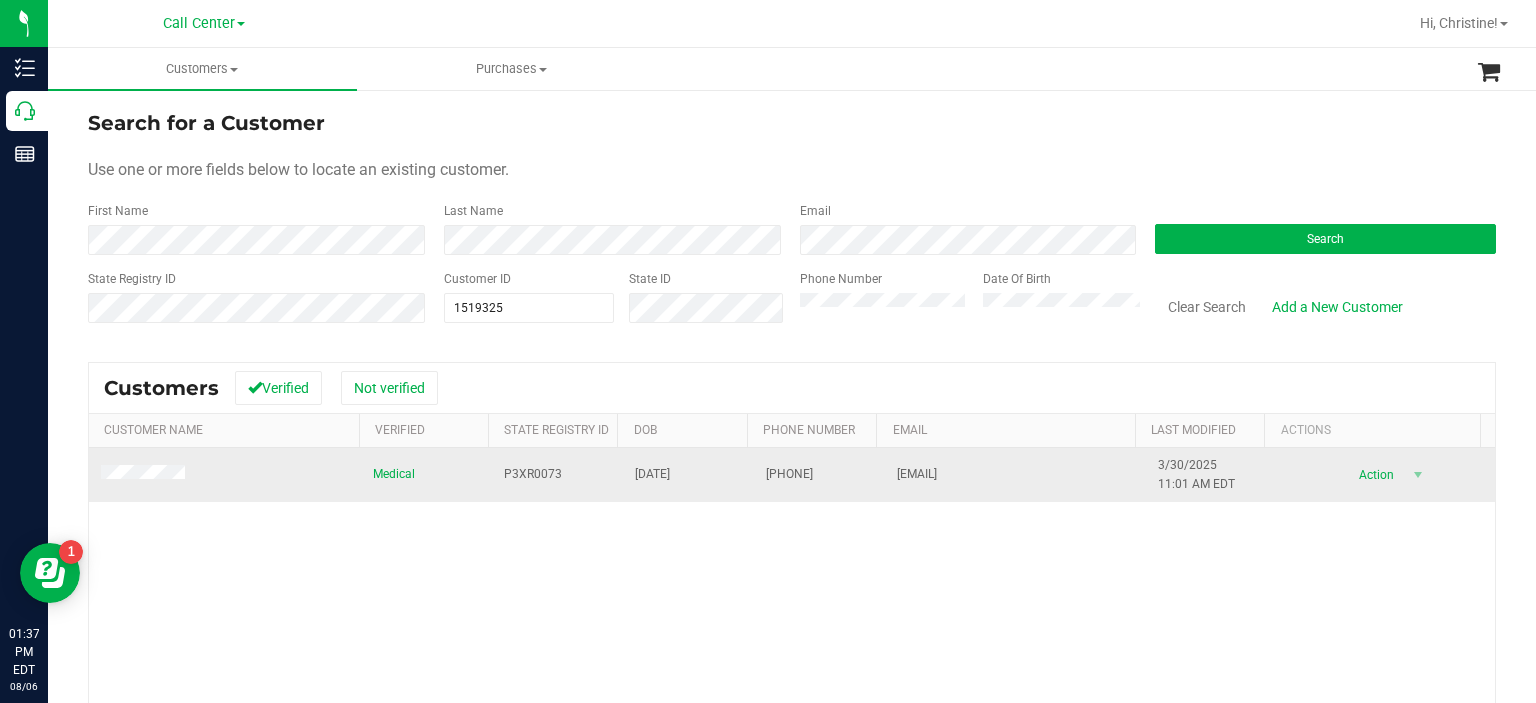 click on "(386) 848-7083" at bounding box center [789, 474] 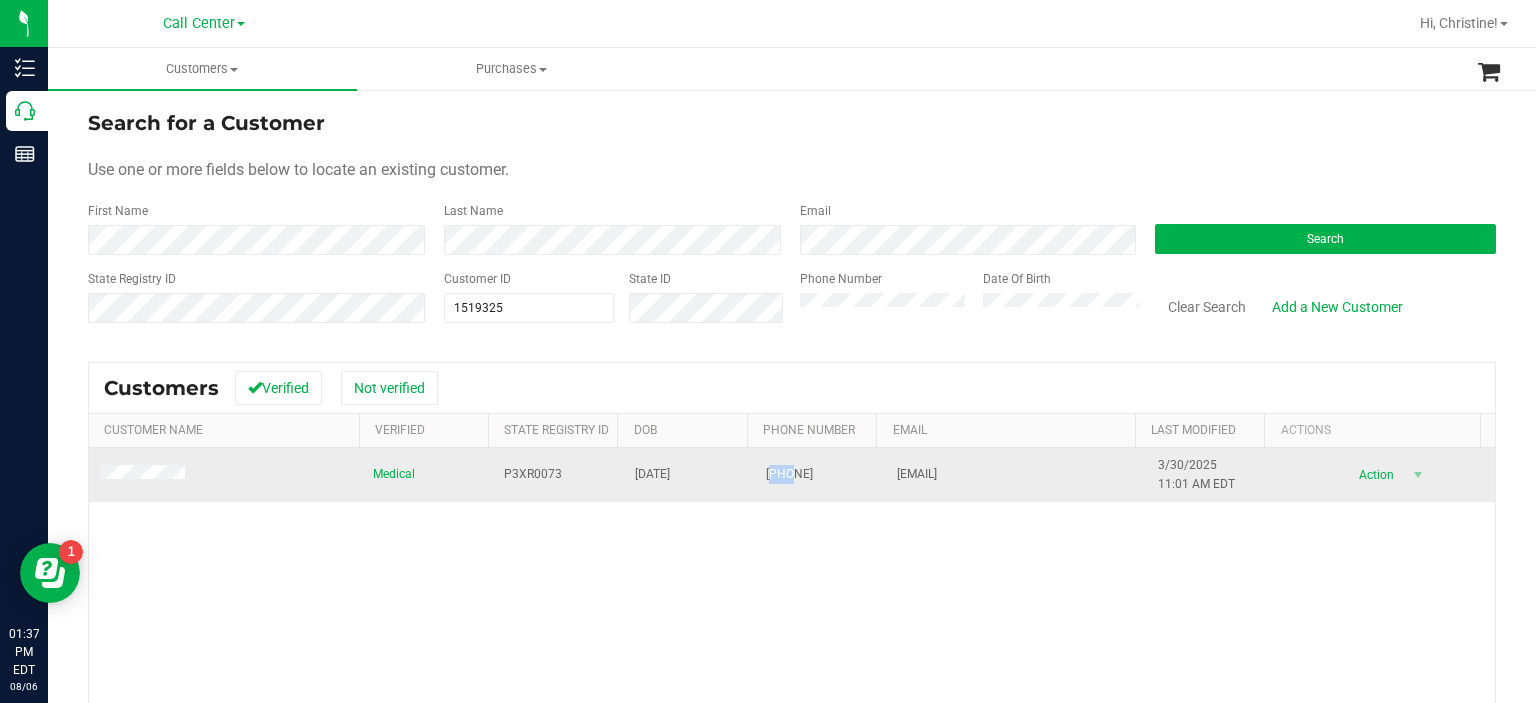 click on "(386) 848-7083" at bounding box center [789, 474] 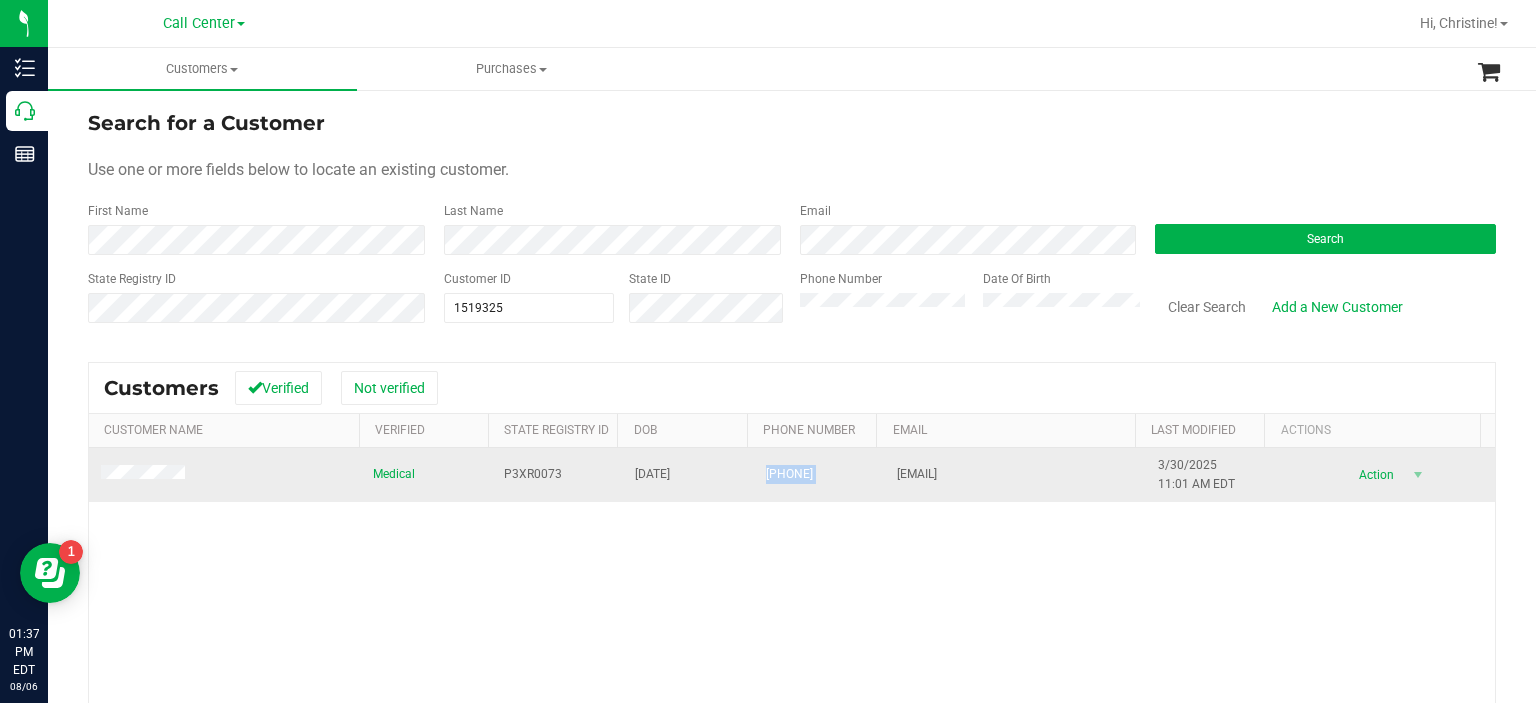 click on "(386) 848-7083" at bounding box center [789, 474] 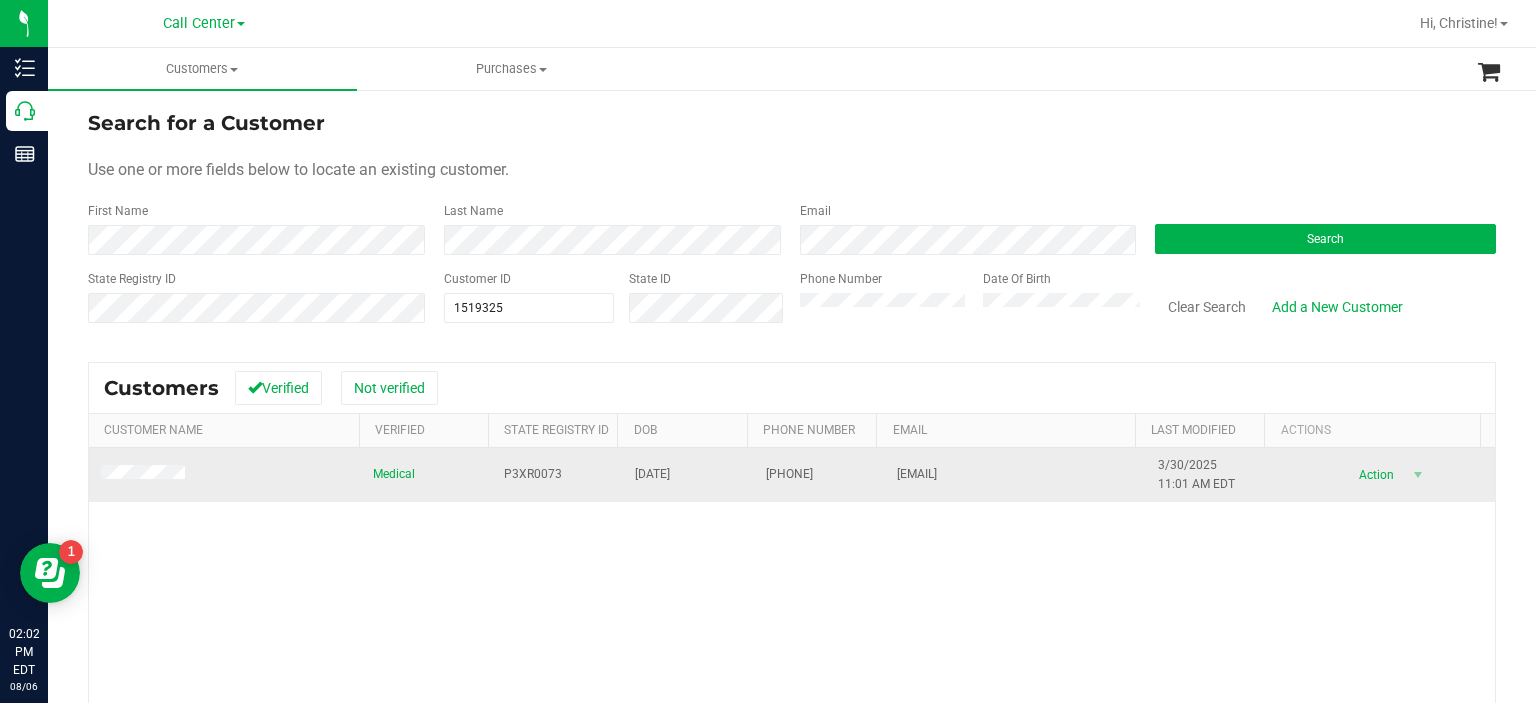 click on "P3XR0073" at bounding box center [533, 474] 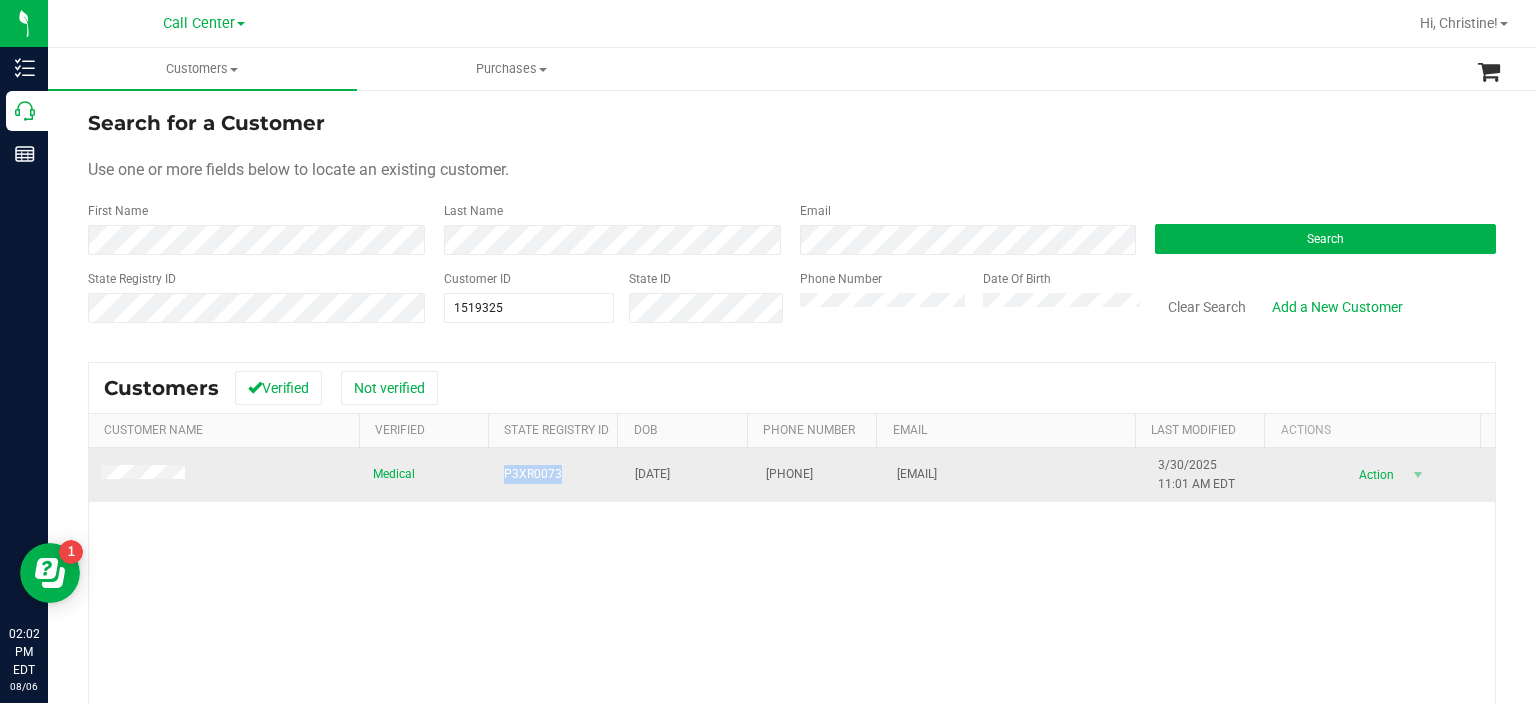 click on "P3XR0073" at bounding box center (533, 474) 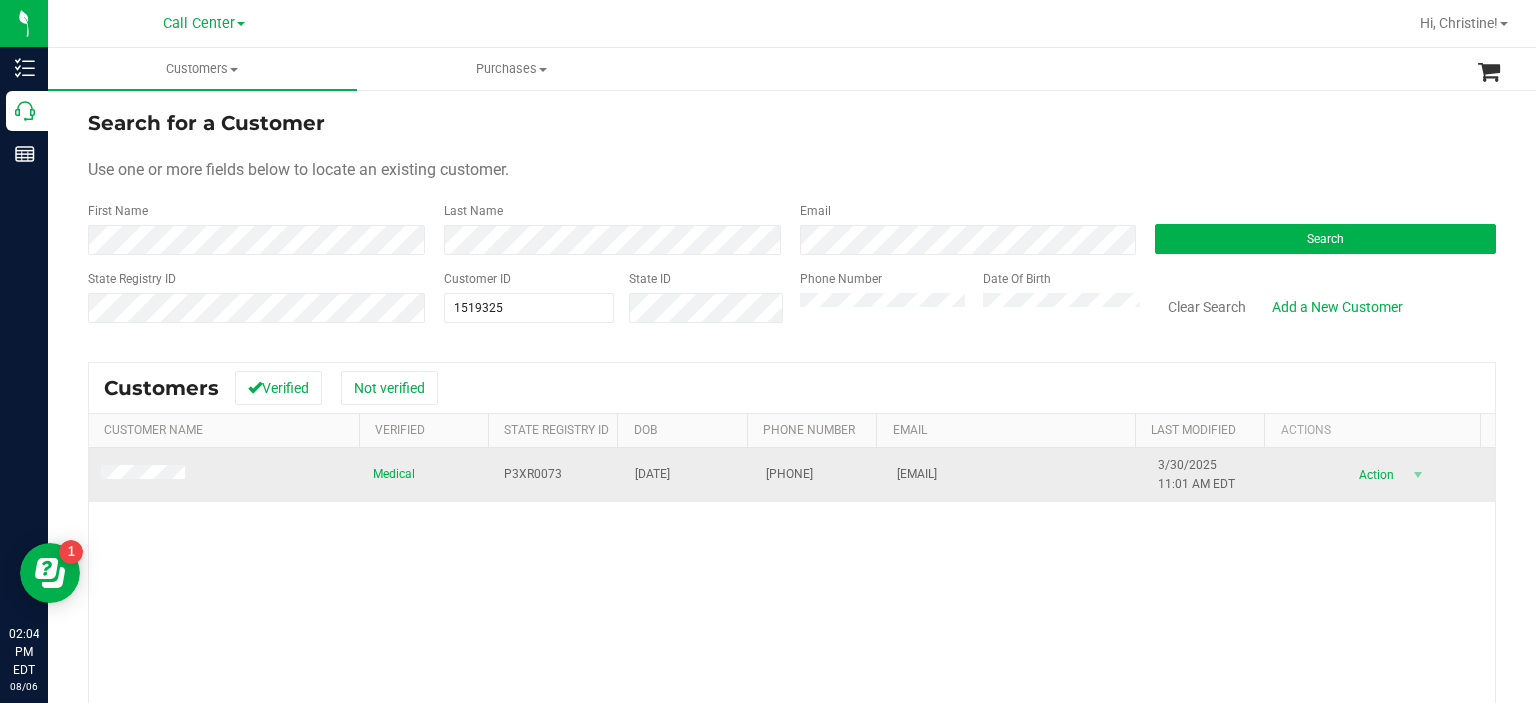 click at bounding box center [146, 475] 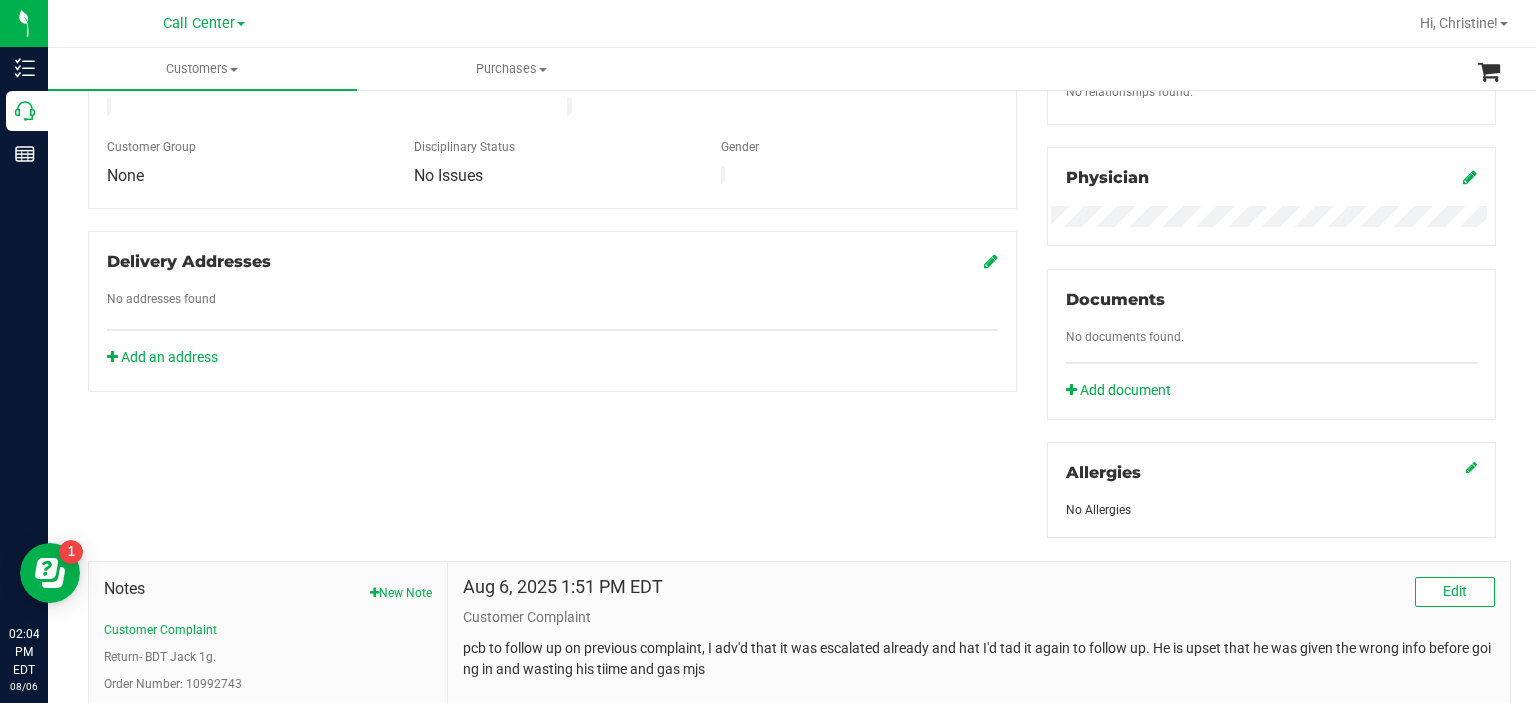 scroll, scrollTop: 740, scrollLeft: 0, axis: vertical 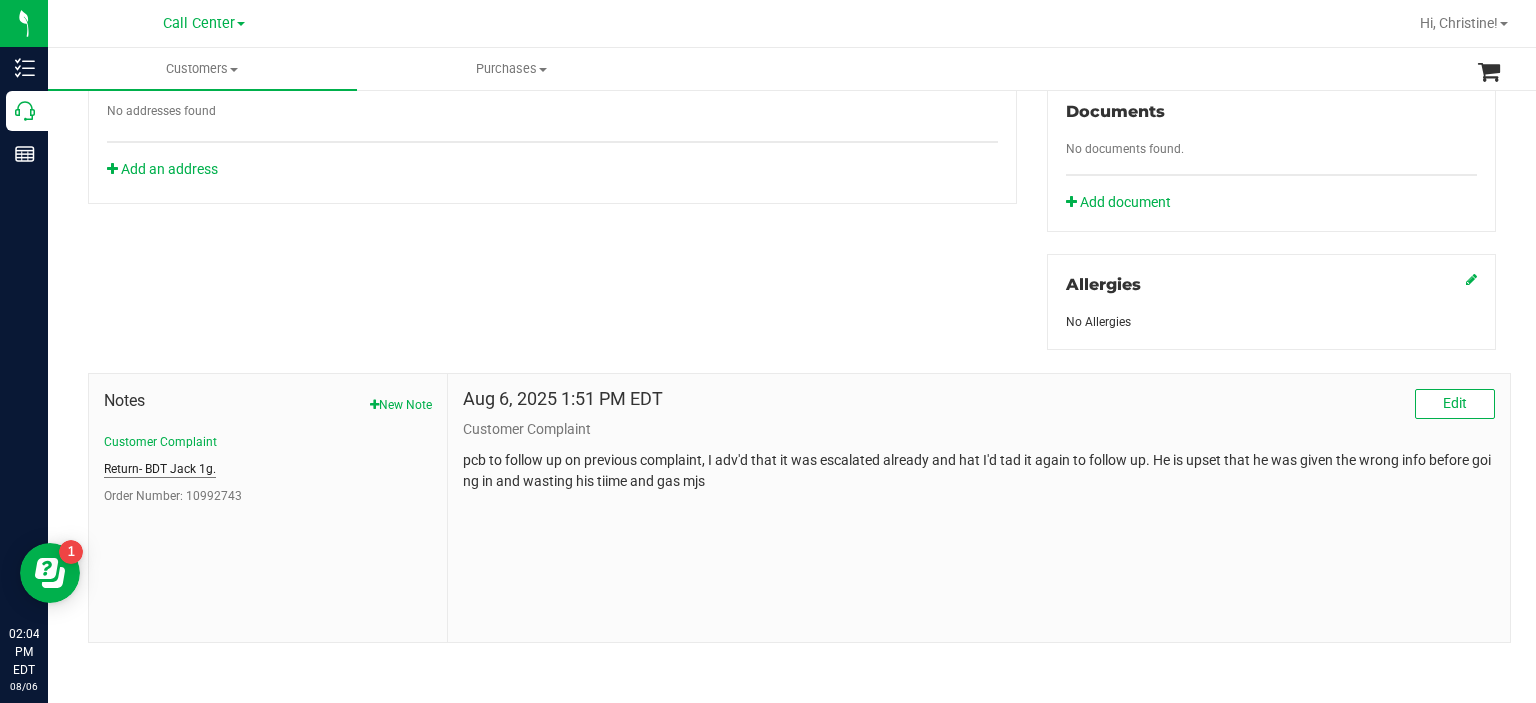 click on "Return- BDT Jack 1g." at bounding box center (160, 469) 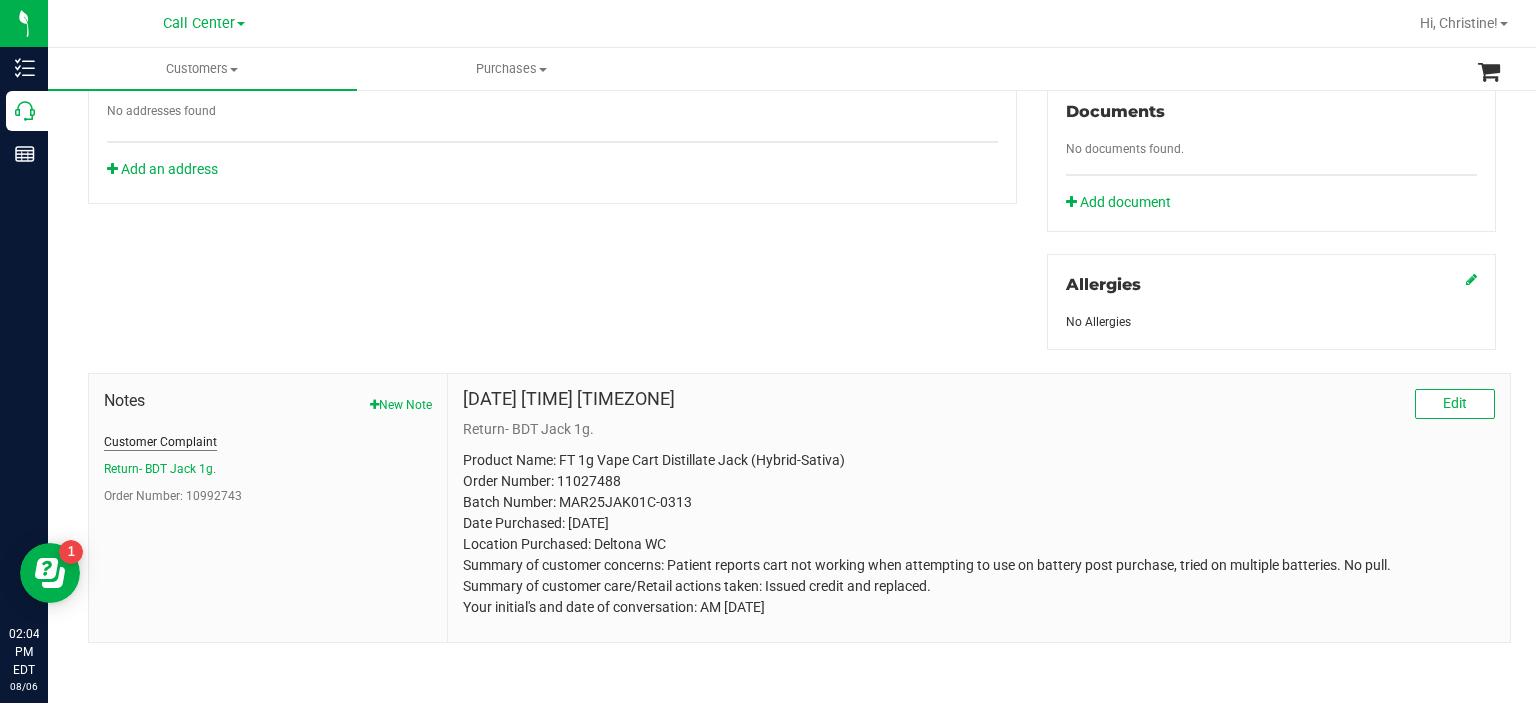 click on "Customer Complaint" at bounding box center [160, 442] 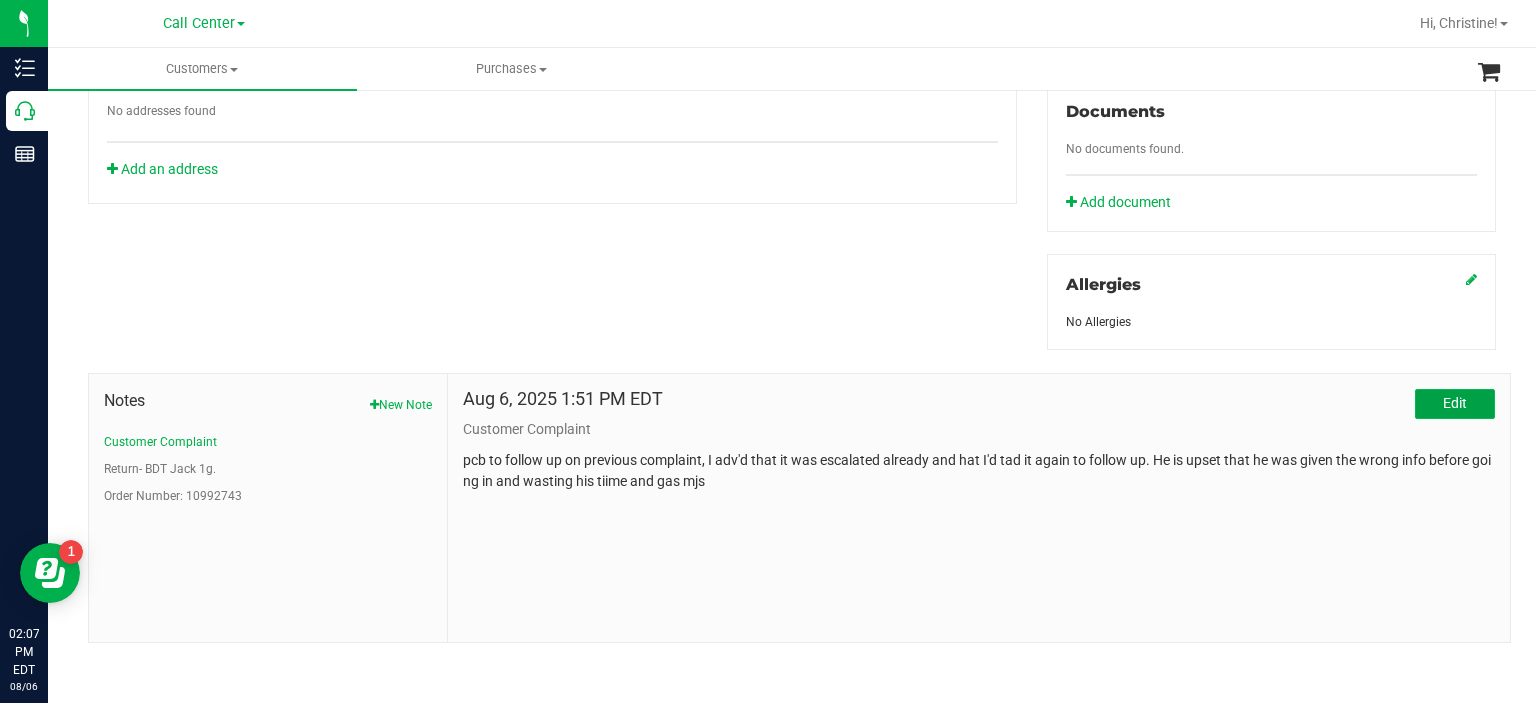 click on "Edit" at bounding box center [1455, 404] 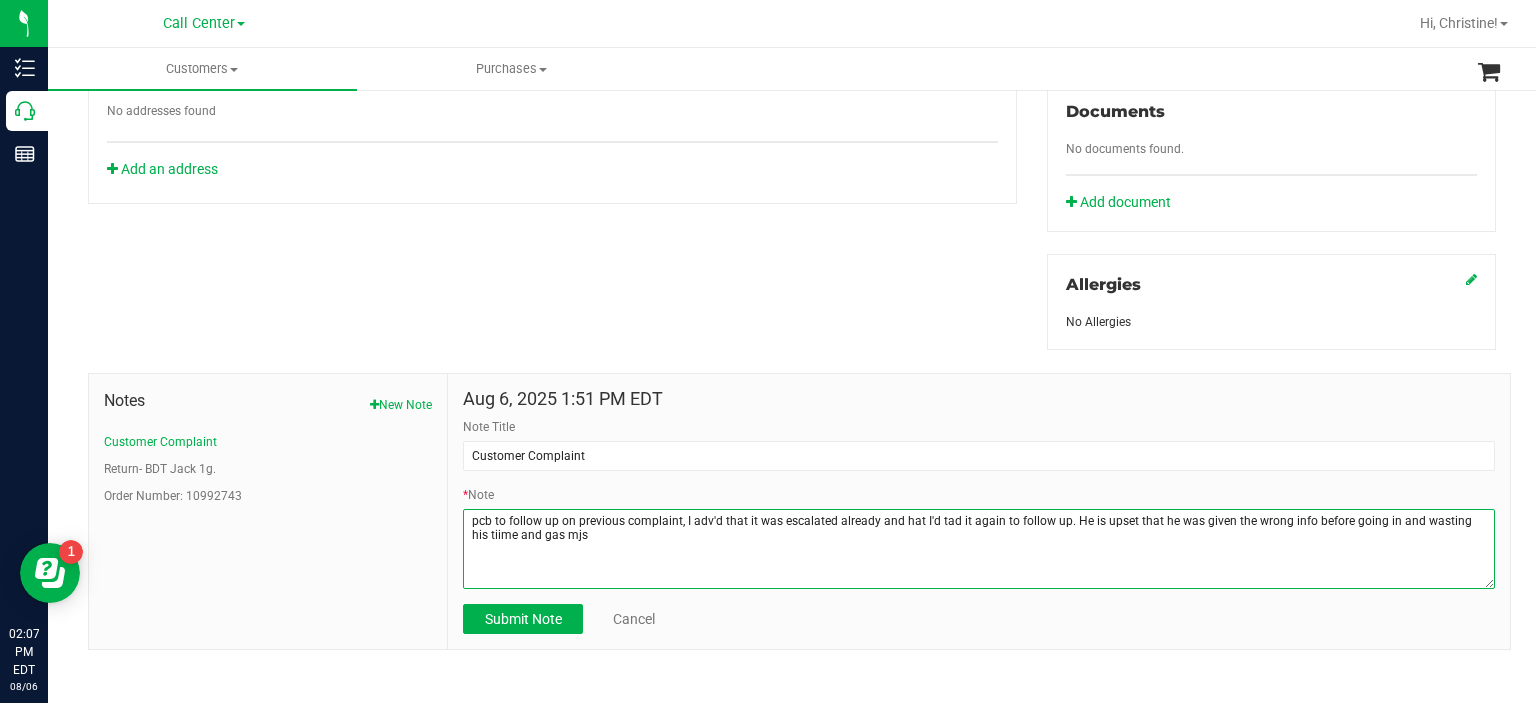 click on "*
Note" at bounding box center [979, 549] 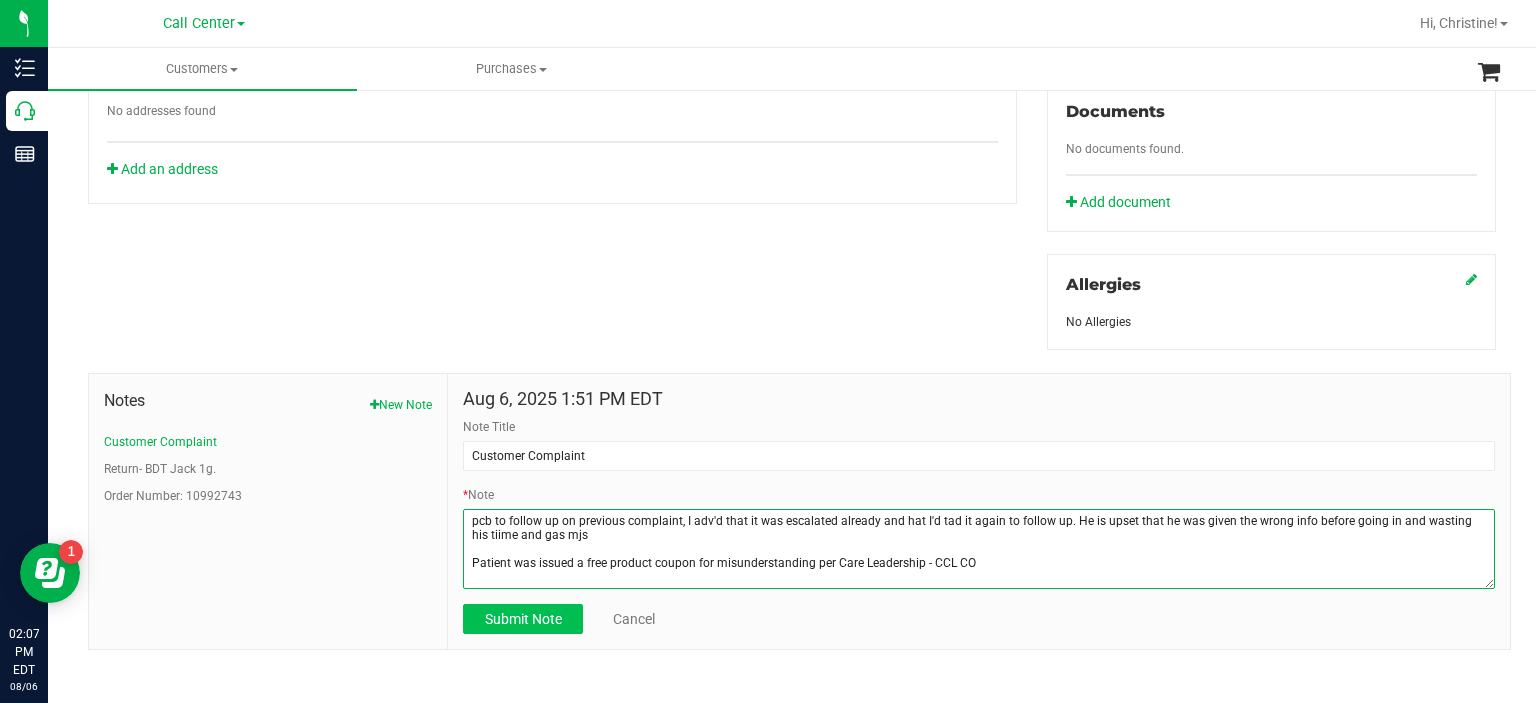 type on "pcb to follow up on previous complaint, I adv'd that it was escalated already and hat I'd tad it again to follow up. He is upset that he was given the wrong info before going in and wasting his tiime and gas mjs
Patient was issued a free product coupon for misunderstanding per Care Leadership - CCL CO" 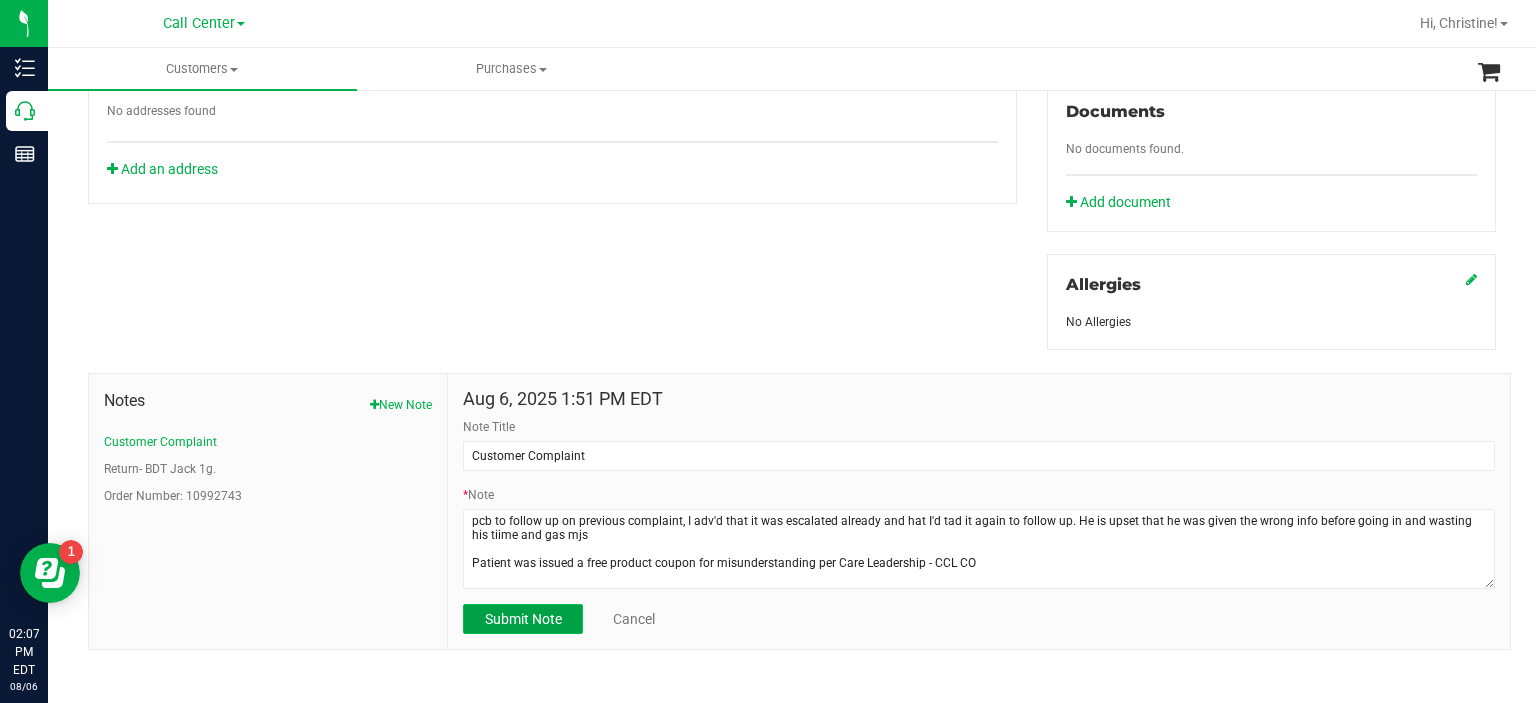 click on "Submit Note" at bounding box center [523, 619] 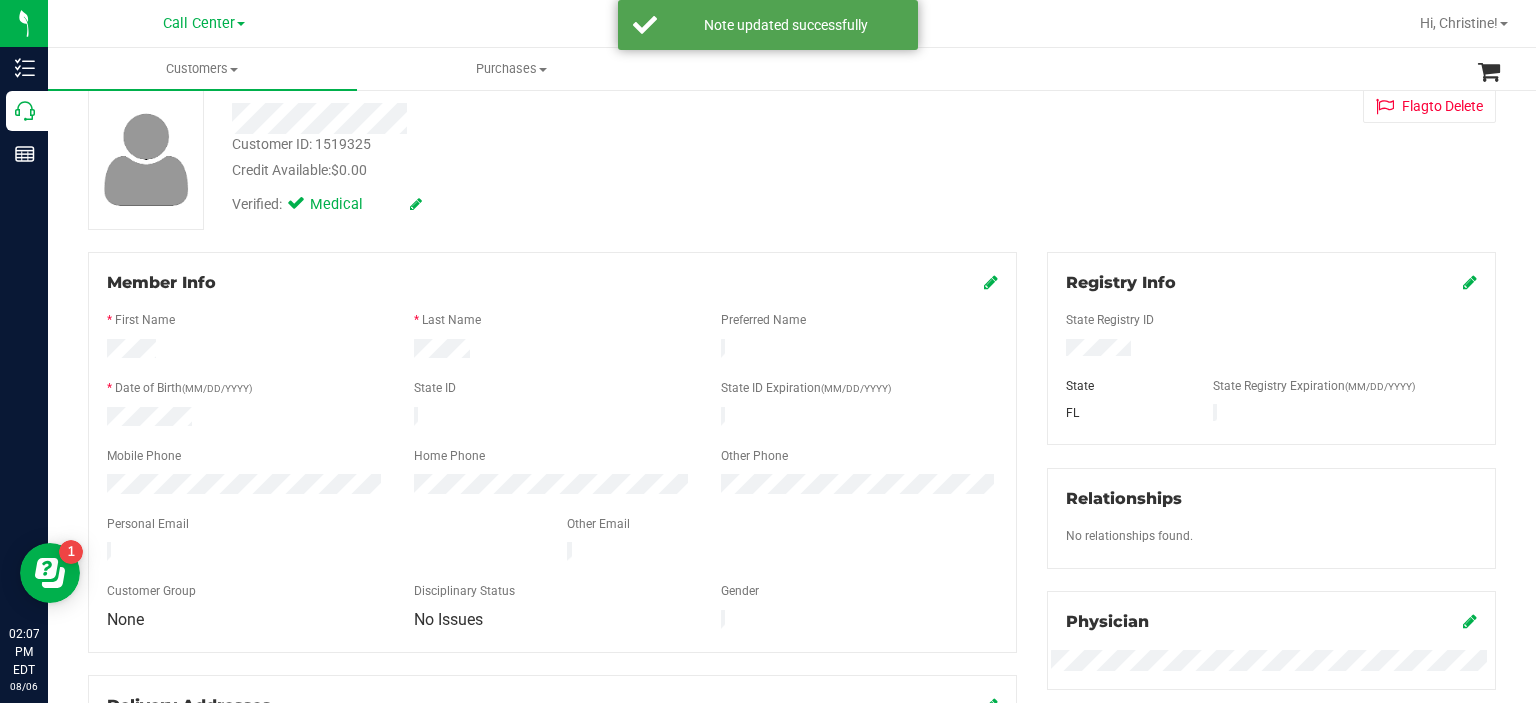 scroll, scrollTop: 100, scrollLeft: 0, axis: vertical 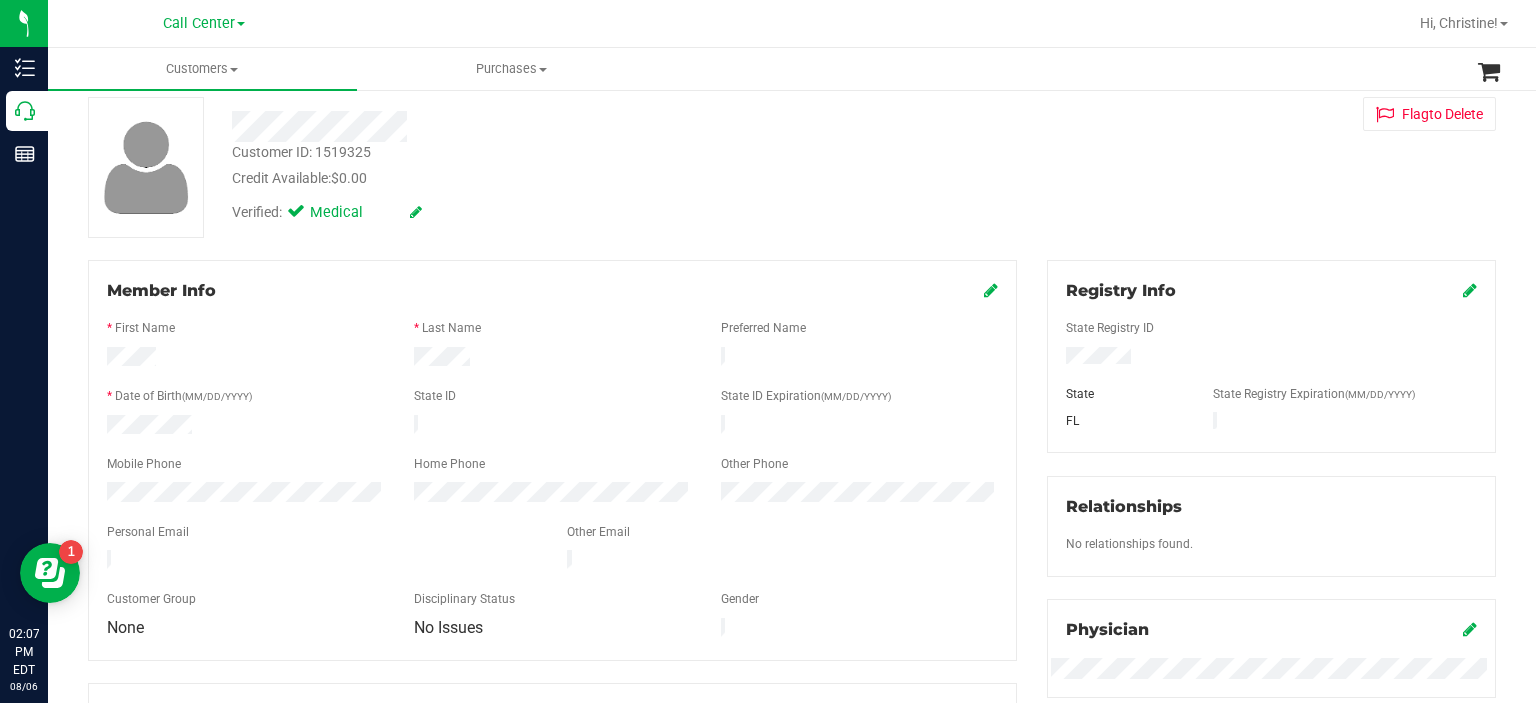 click on "Member Info
*
First Name
*
Last Name
Preferred Name
*
Date of Birth
(MM/DD/YYYY)
State ID
State ID Expiration
(MM/DD/YYYY)" at bounding box center (552, 460) 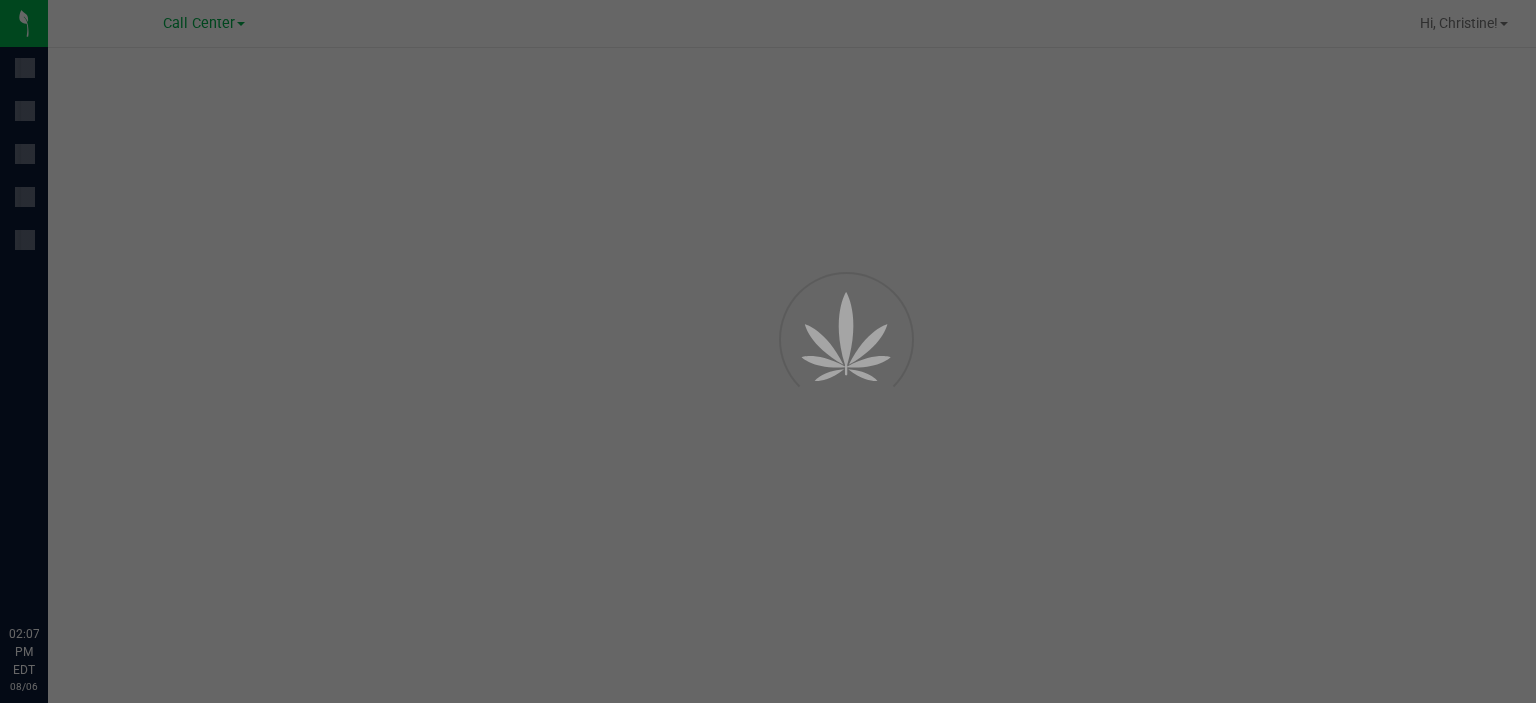 scroll, scrollTop: 0, scrollLeft: 0, axis: both 